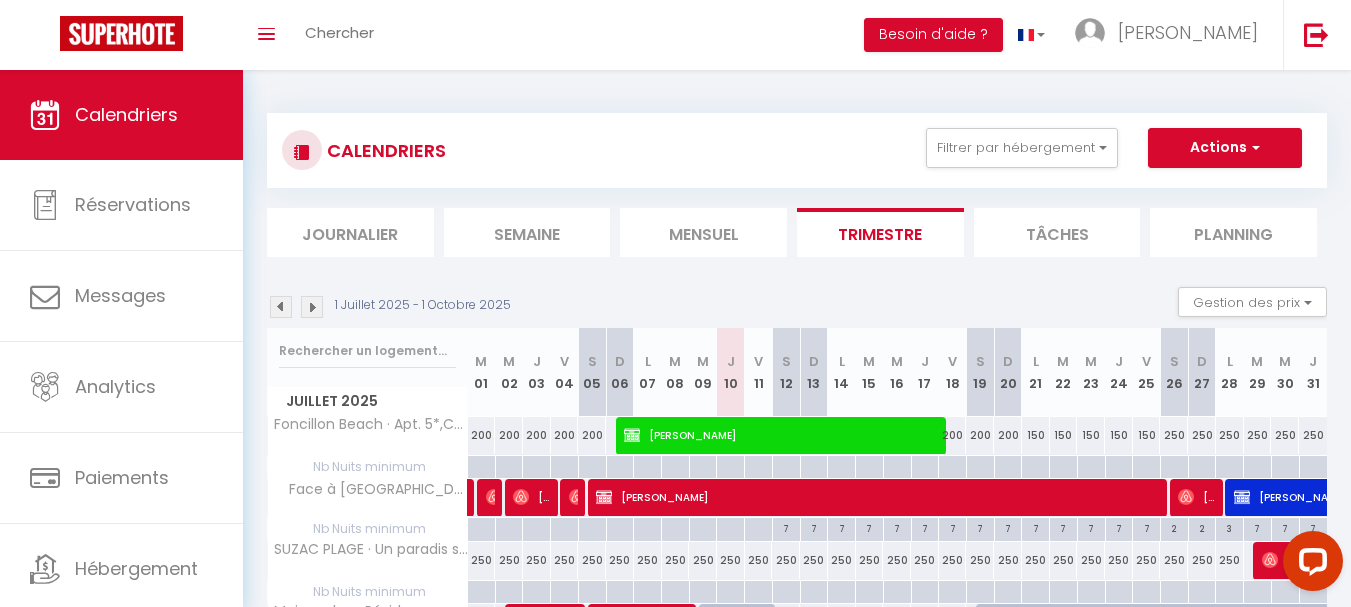 scroll, scrollTop: 400, scrollLeft: 0, axis: vertical 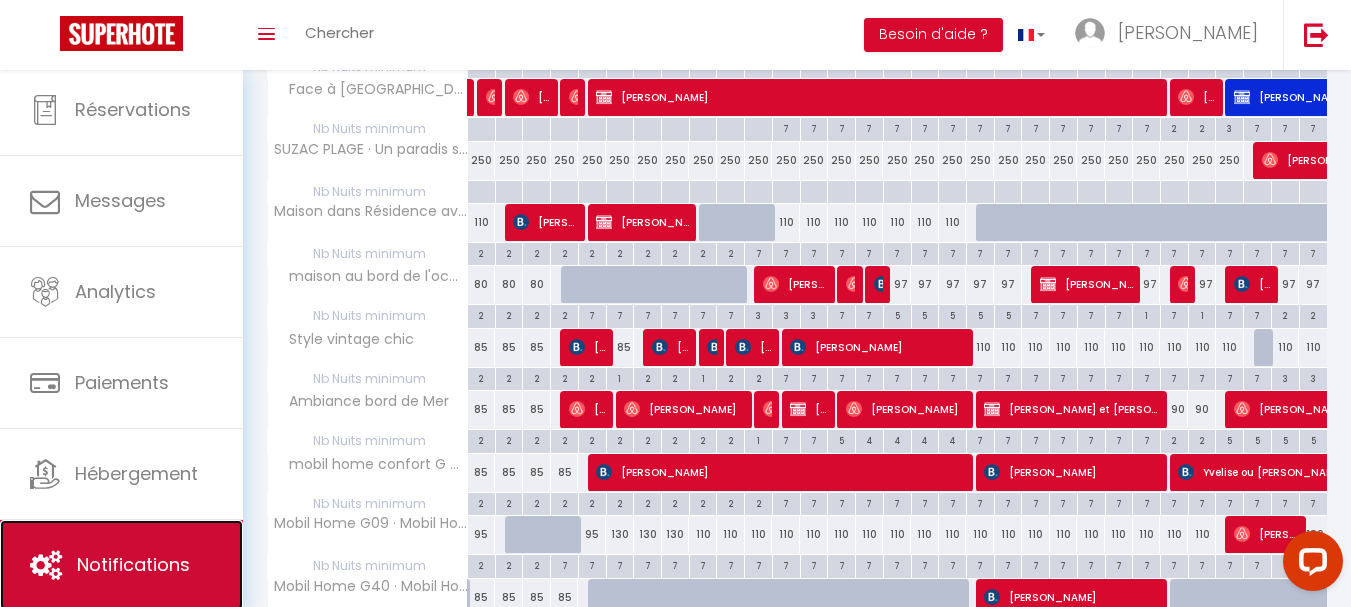 click on "Notifications" at bounding box center [121, 565] 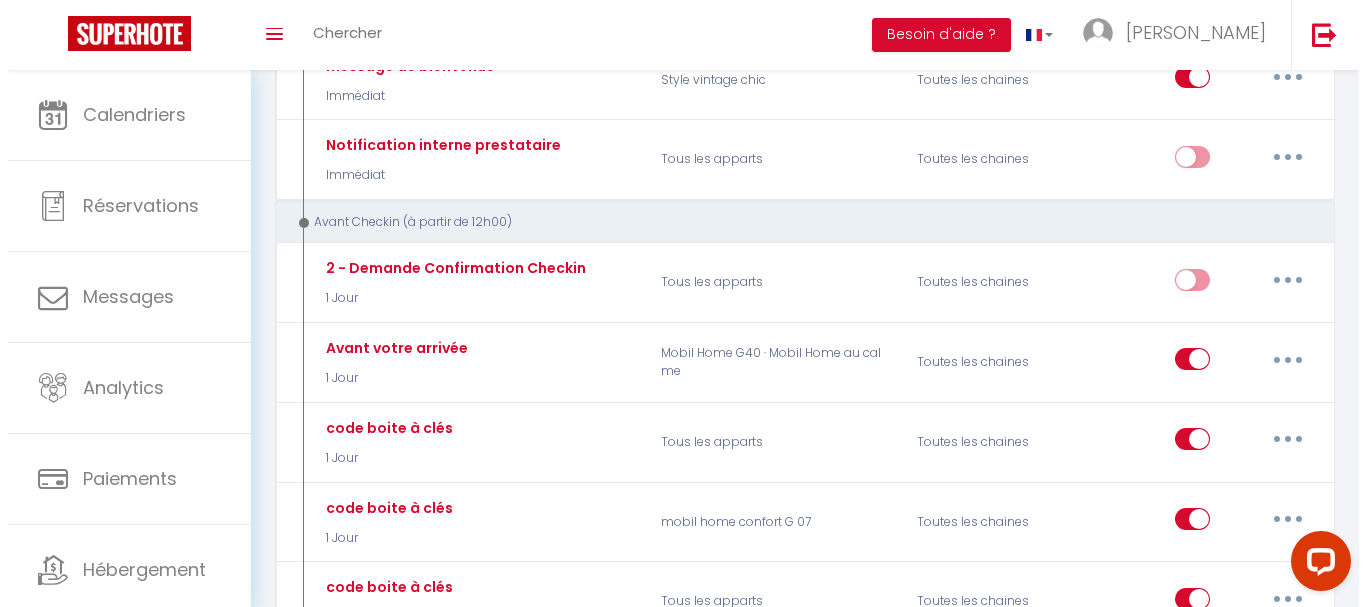 scroll, scrollTop: 1500, scrollLeft: 0, axis: vertical 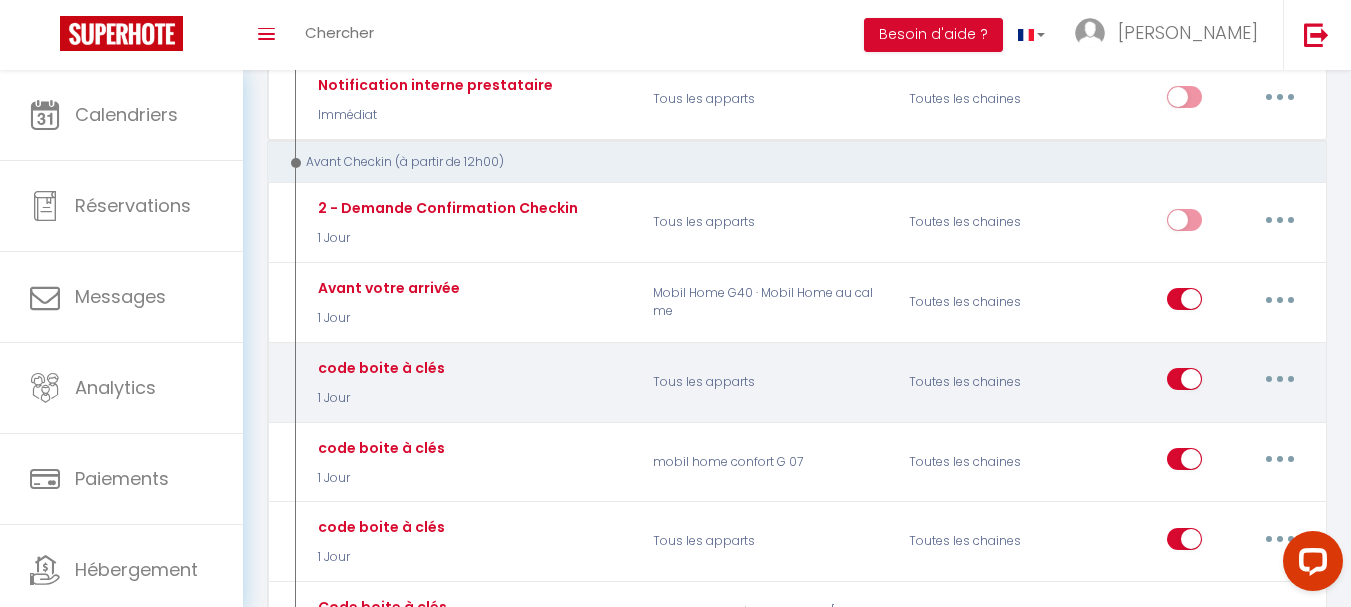 click at bounding box center [1280, 379] 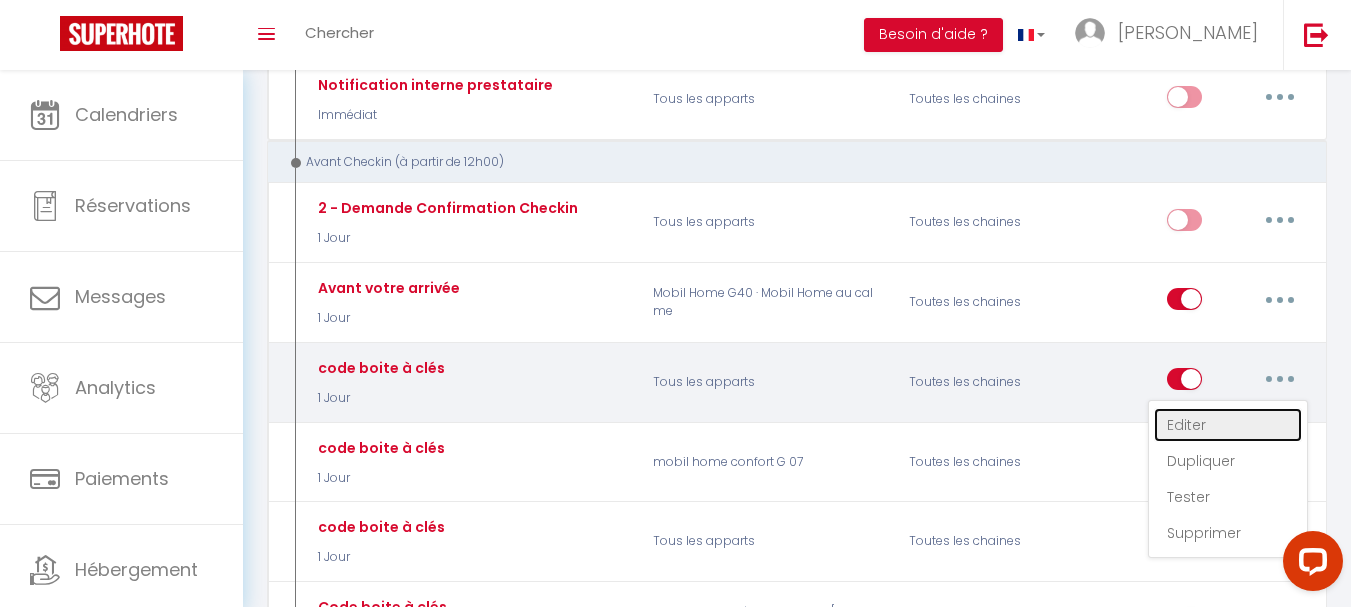 click on "Editer" at bounding box center (1228, 425) 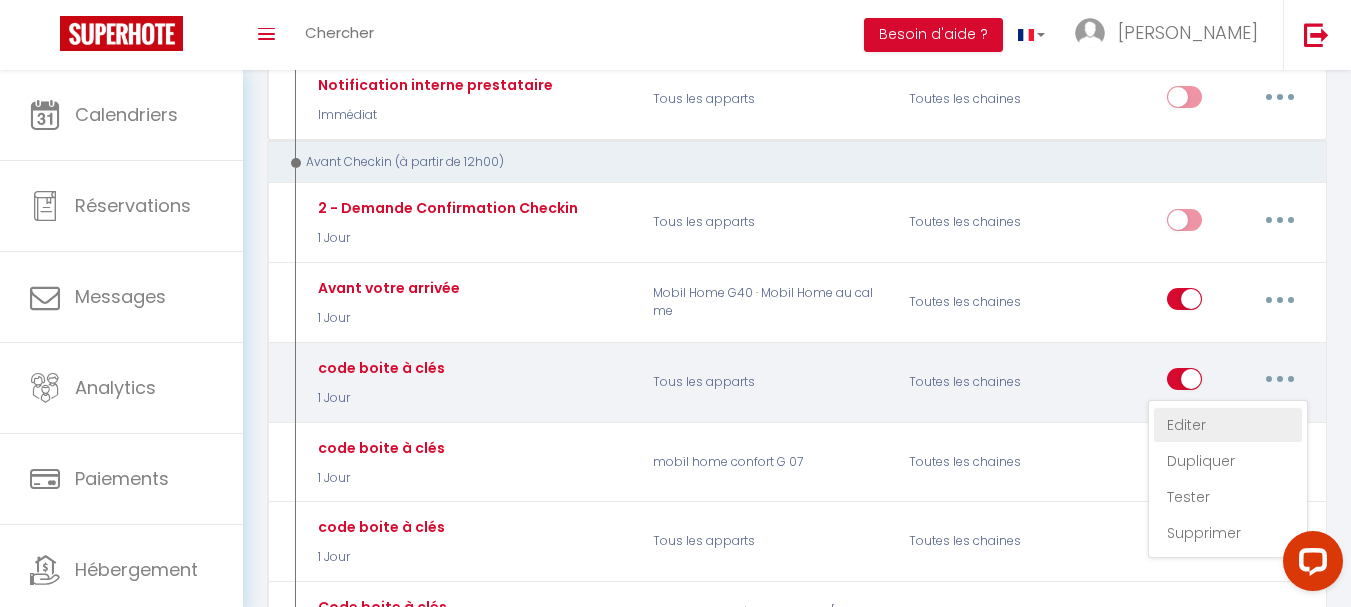 type on "code boite à clés" 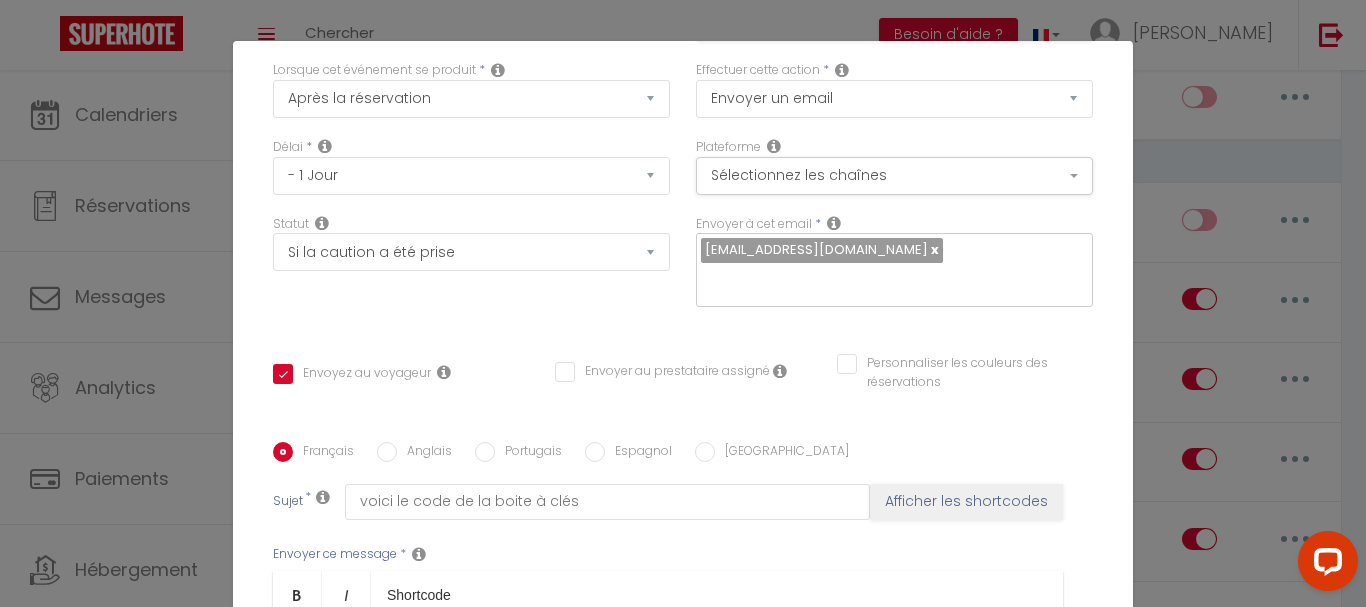 scroll, scrollTop: 0, scrollLeft: 0, axis: both 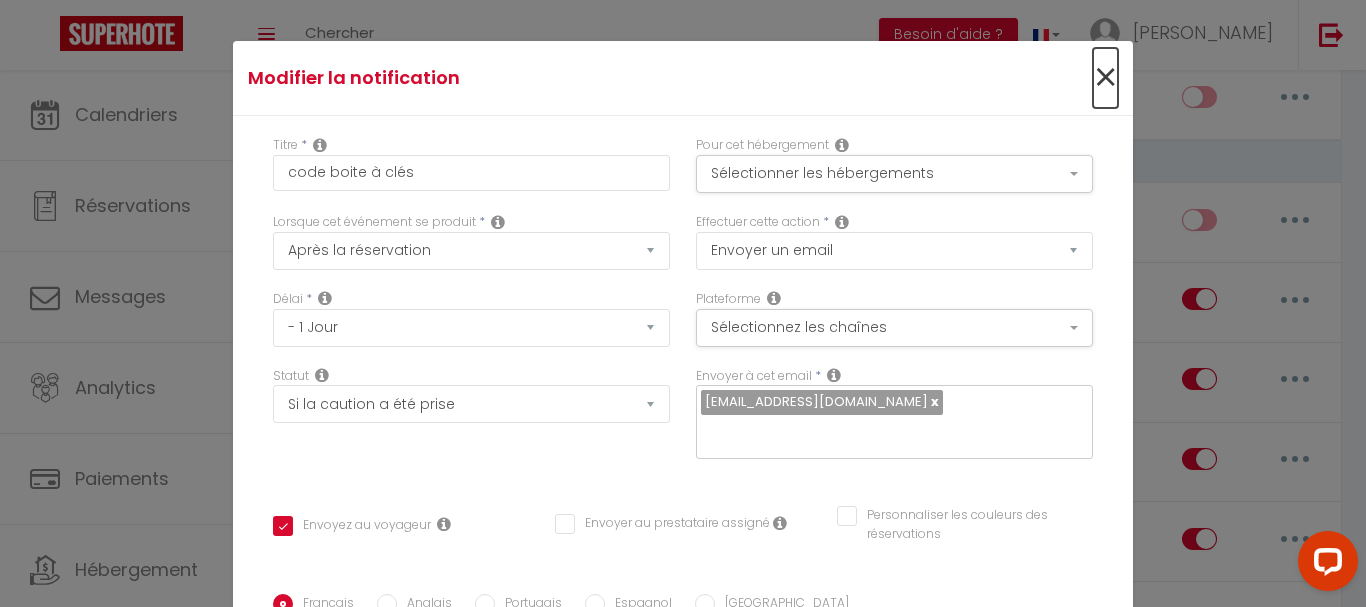 click on "×" at bounding box center [1105, 78] 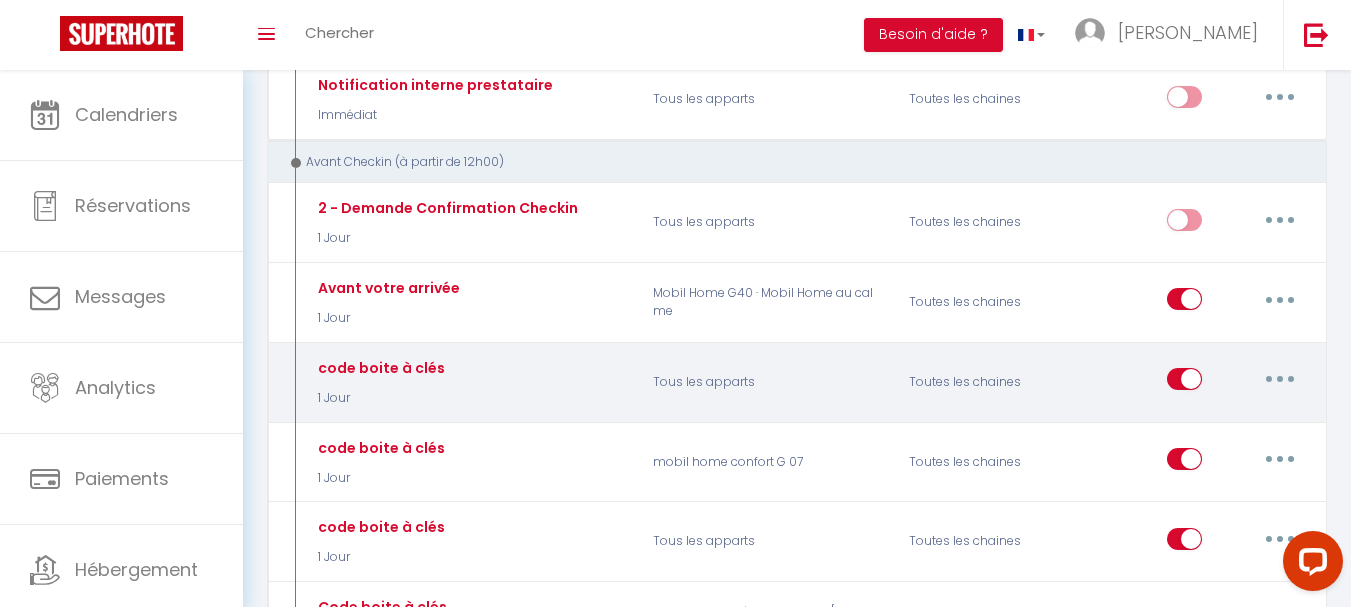 click at bounding box center (1280, 379) 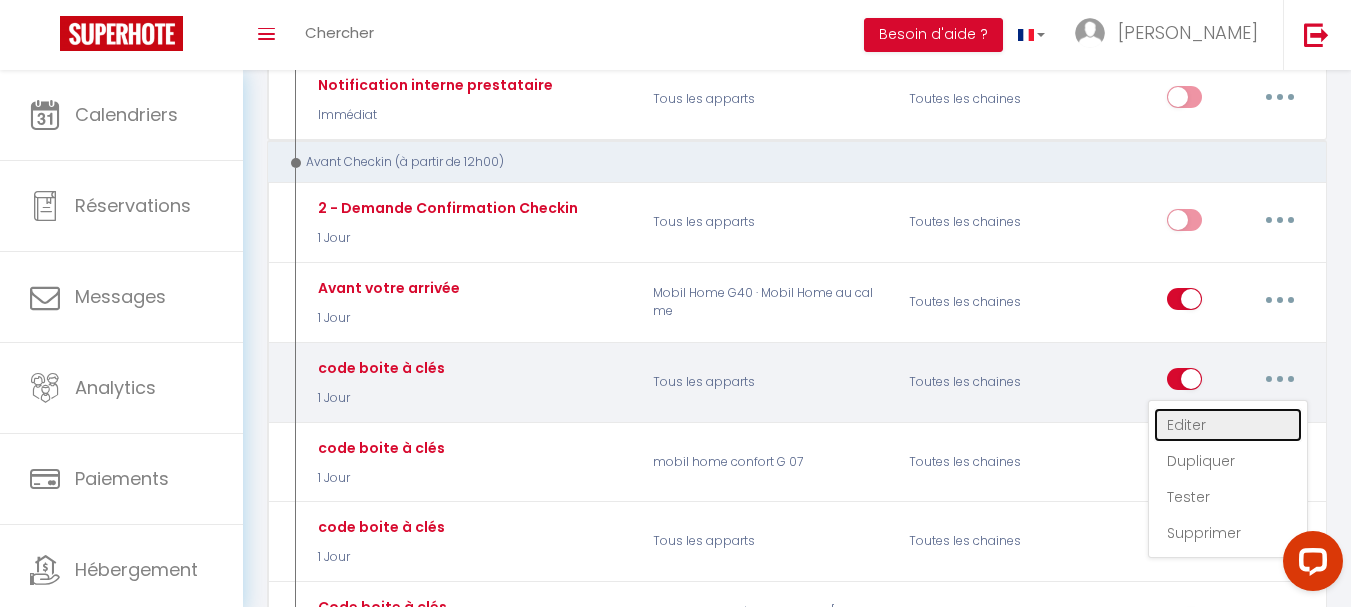 click on "Editer" at bounding box center (1228, 425) 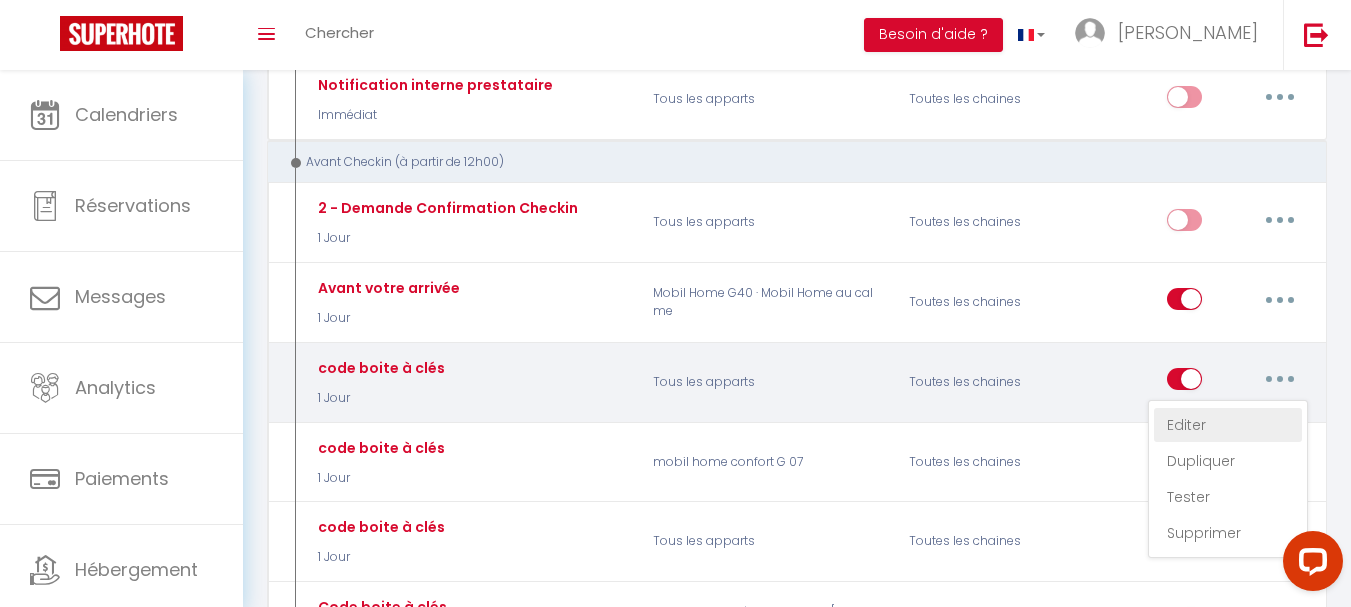 type on "code boite à clés" 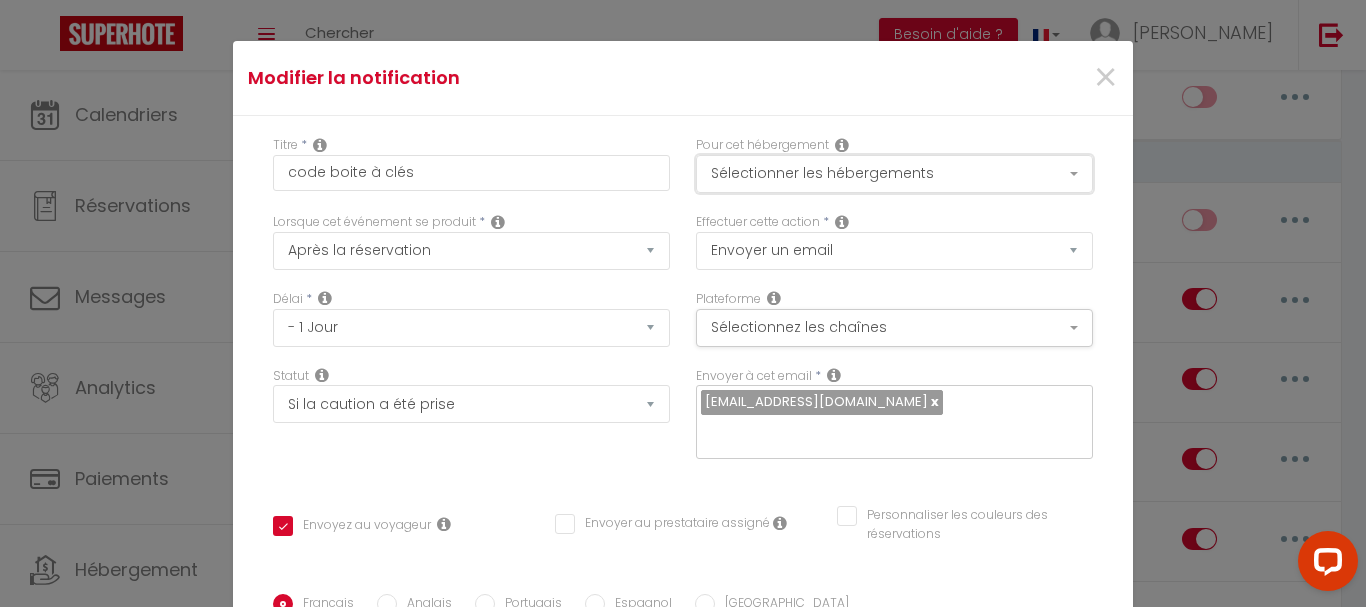 click on "Sélectionner les hébergements" at bounding box center [894, 174] 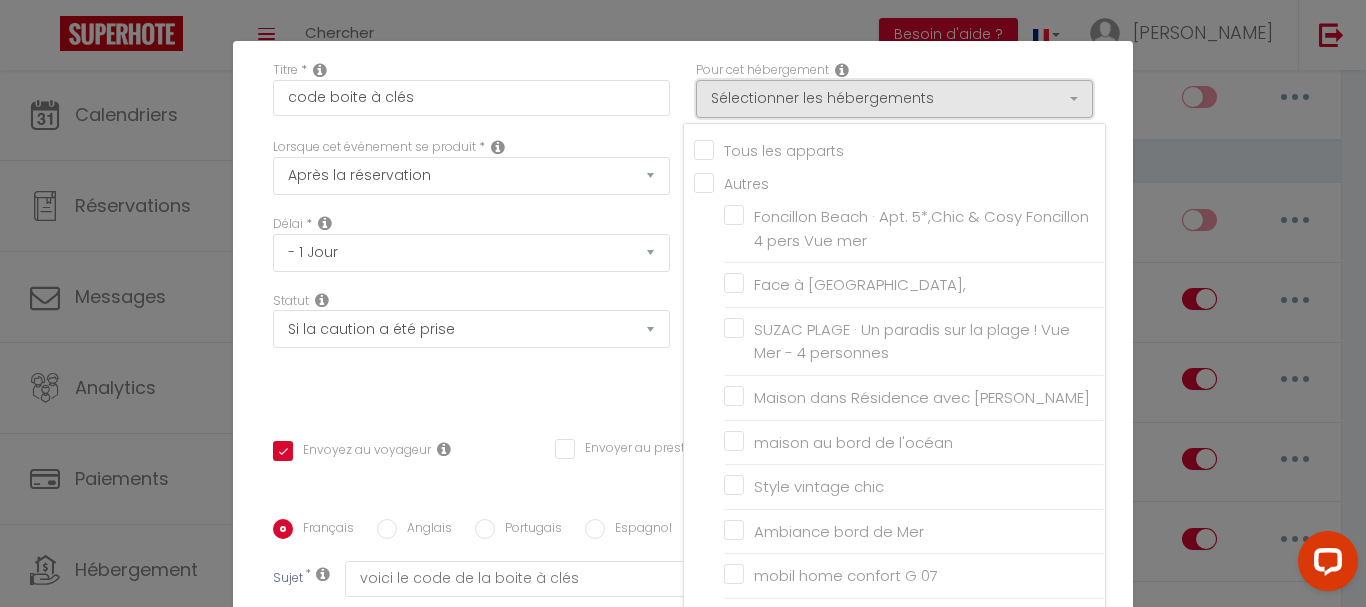 scroll, scrollTop: 200, scrollLeft: 0, axis: vertical 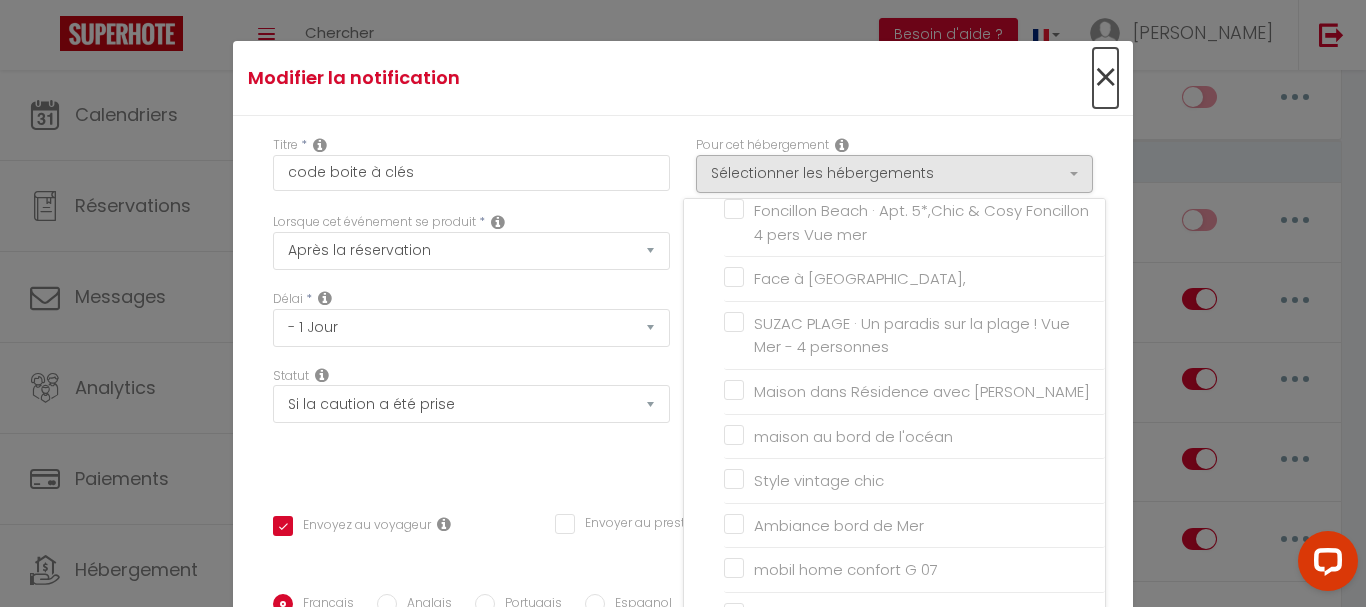 click on "×" at bounding box center (1105, 78) 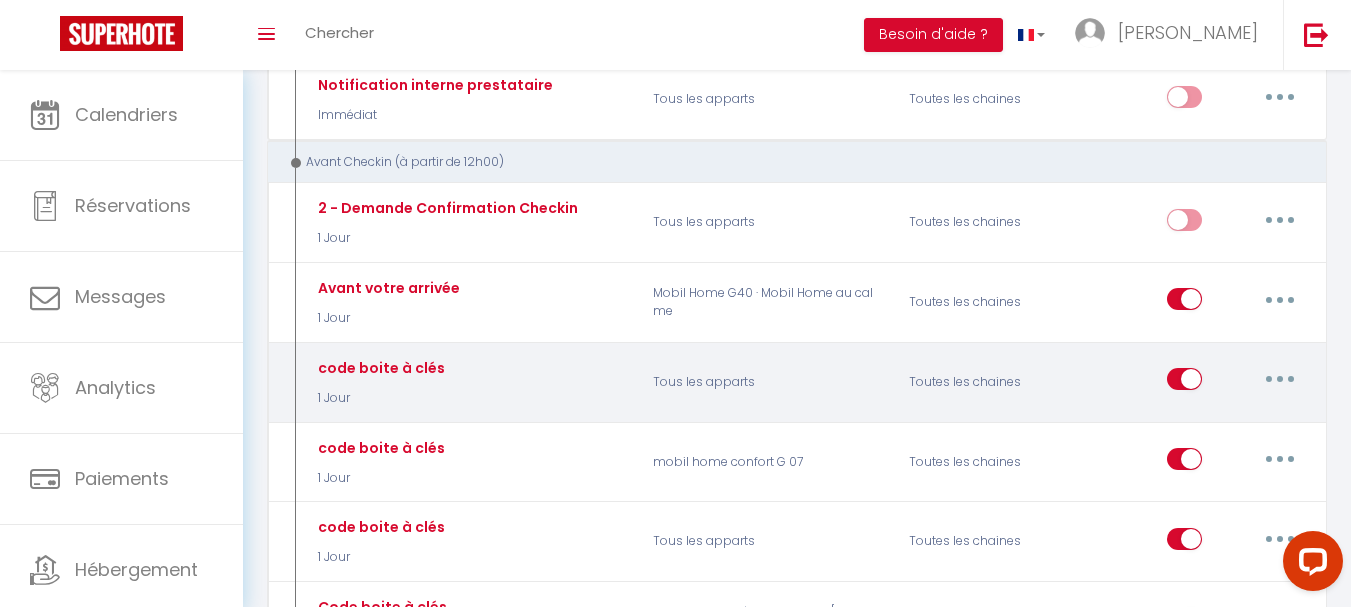 click at bounding box center [1184, 383] 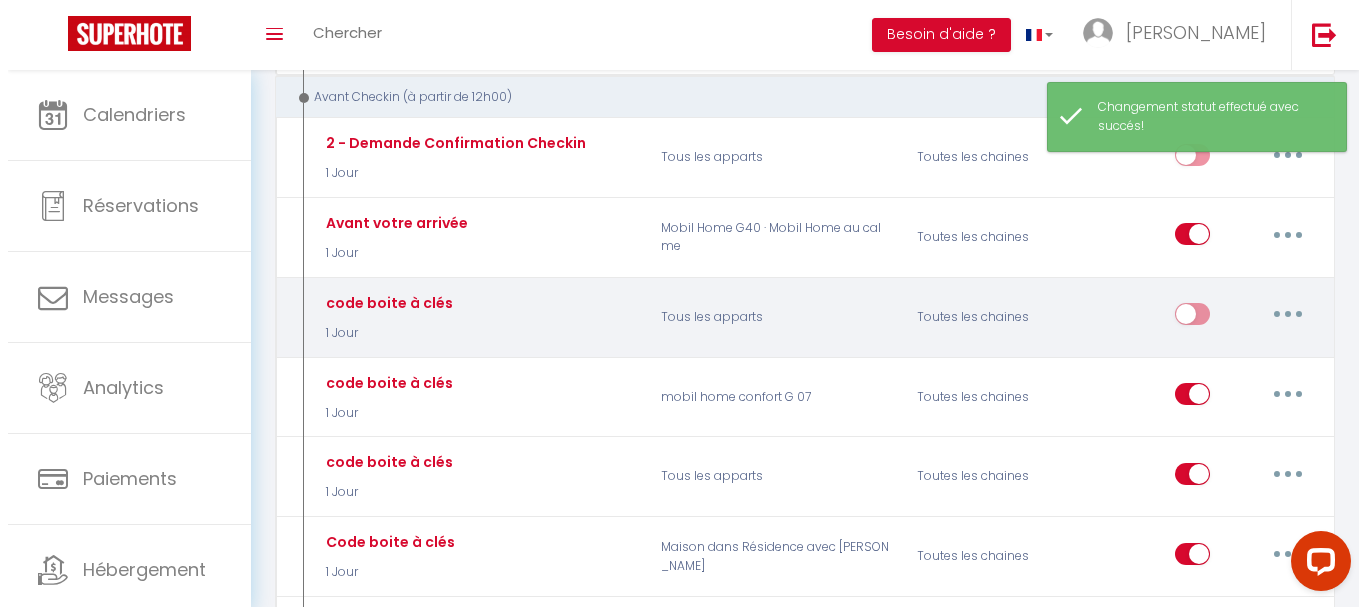 scroll, scrollTop: 1600, scrollLeft: 0, axis: vertical 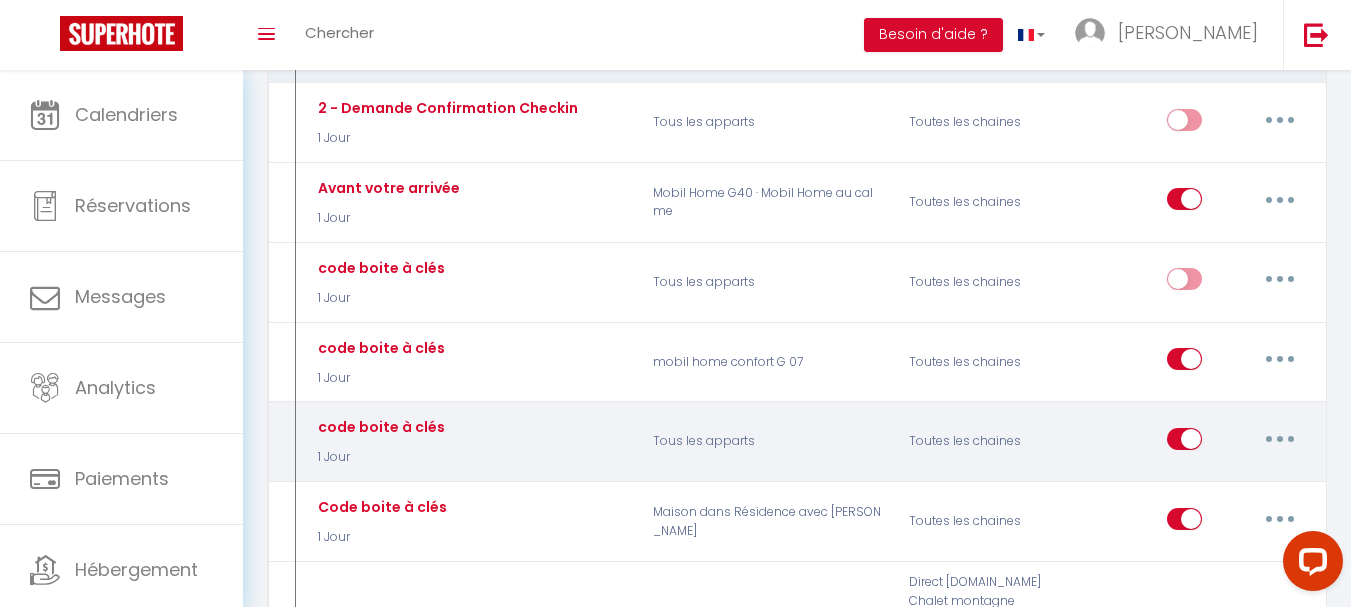 click at bounding box center [1280, 439] 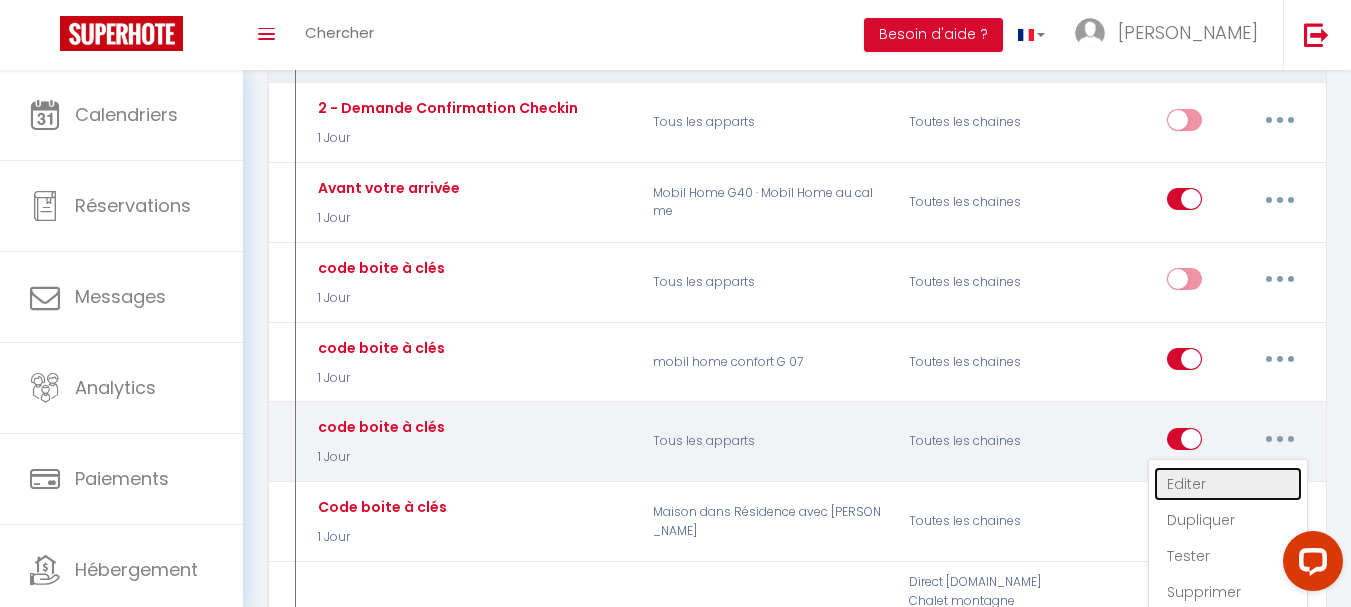 click on "Editer" at bounding box center [1228, 484] 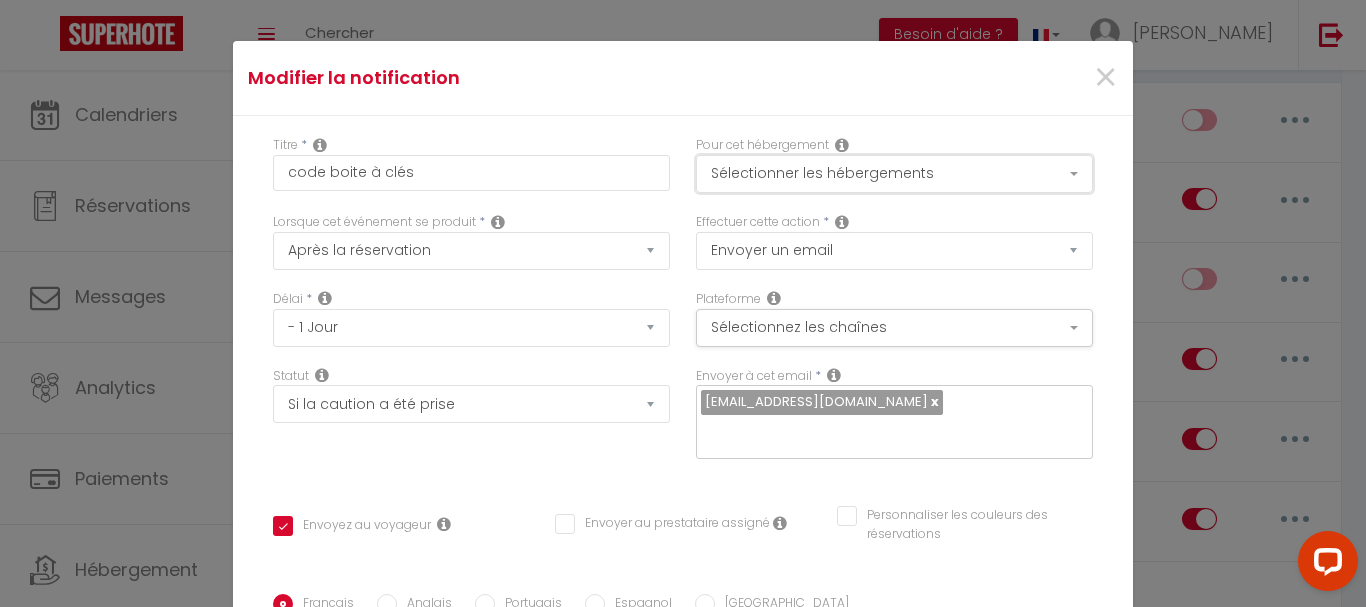 click on "Sélectionner les hébergements" at bounding box center (894, 174) 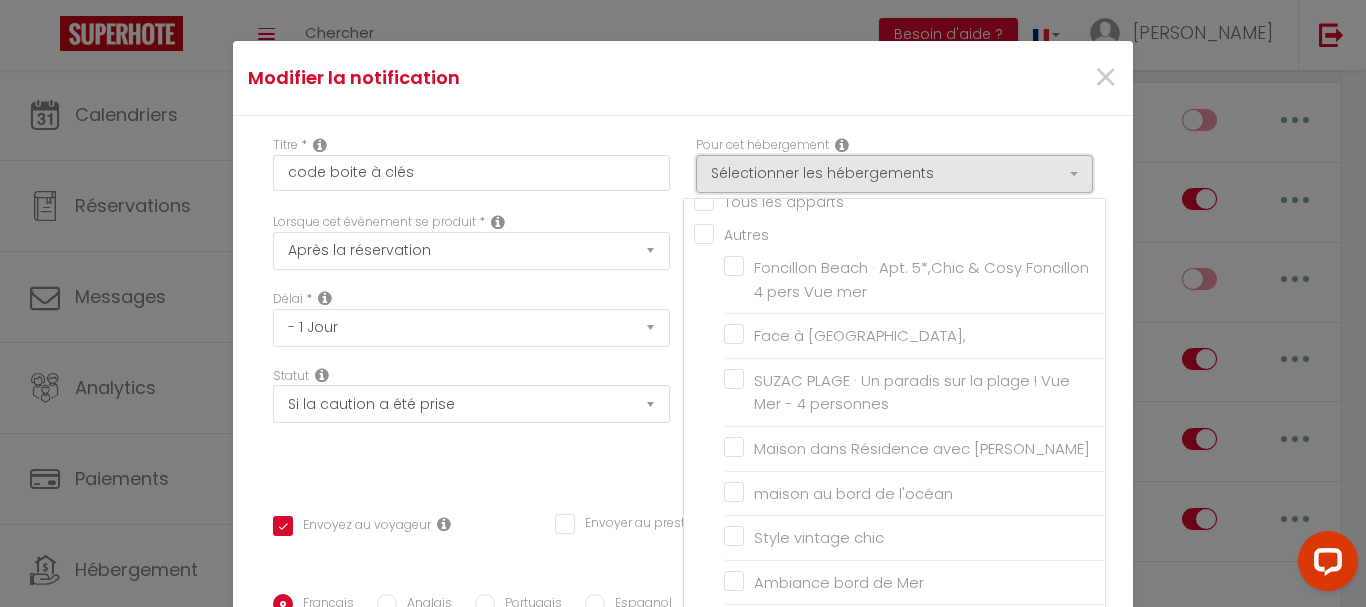scroll, scrollTop: 0, scrollLeft: 0, axis: both 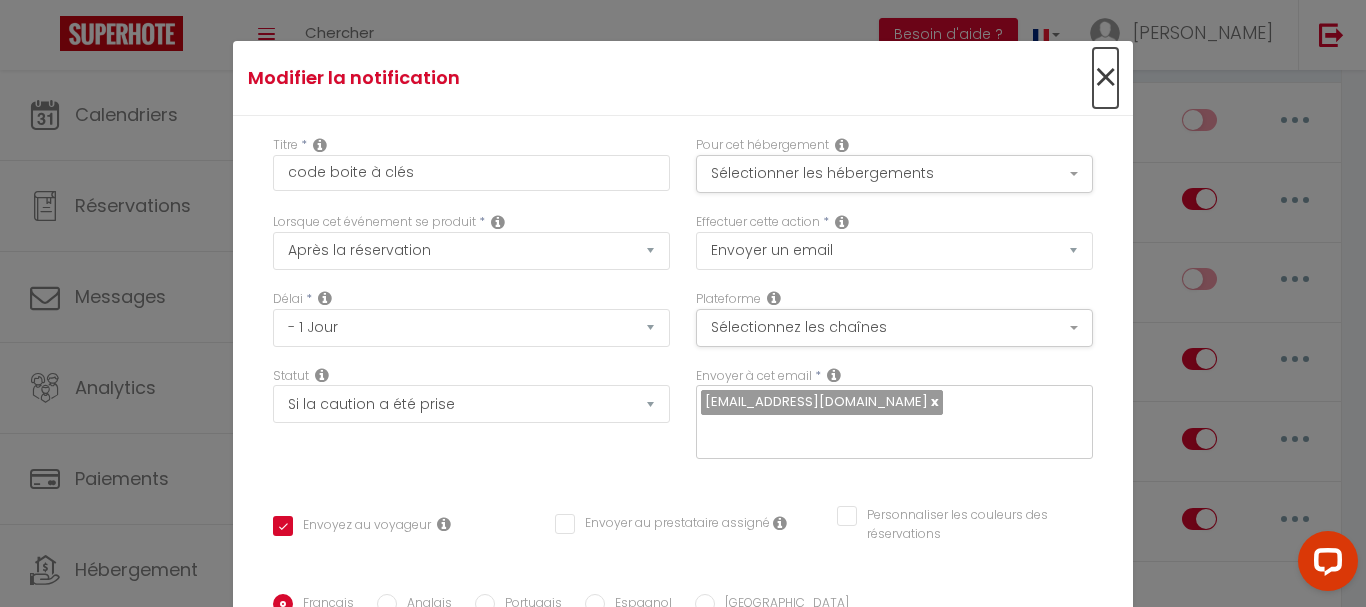 click on "×" at bounding box center [1105, 78] 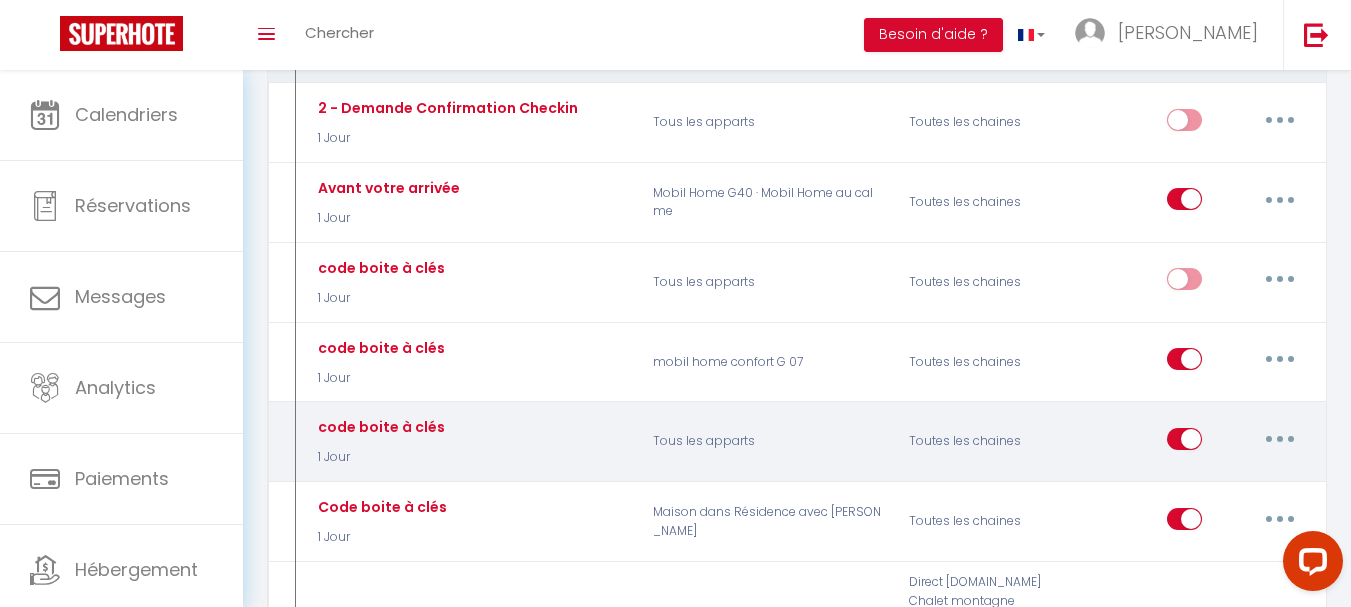 click at bounding box center (1184, 443) 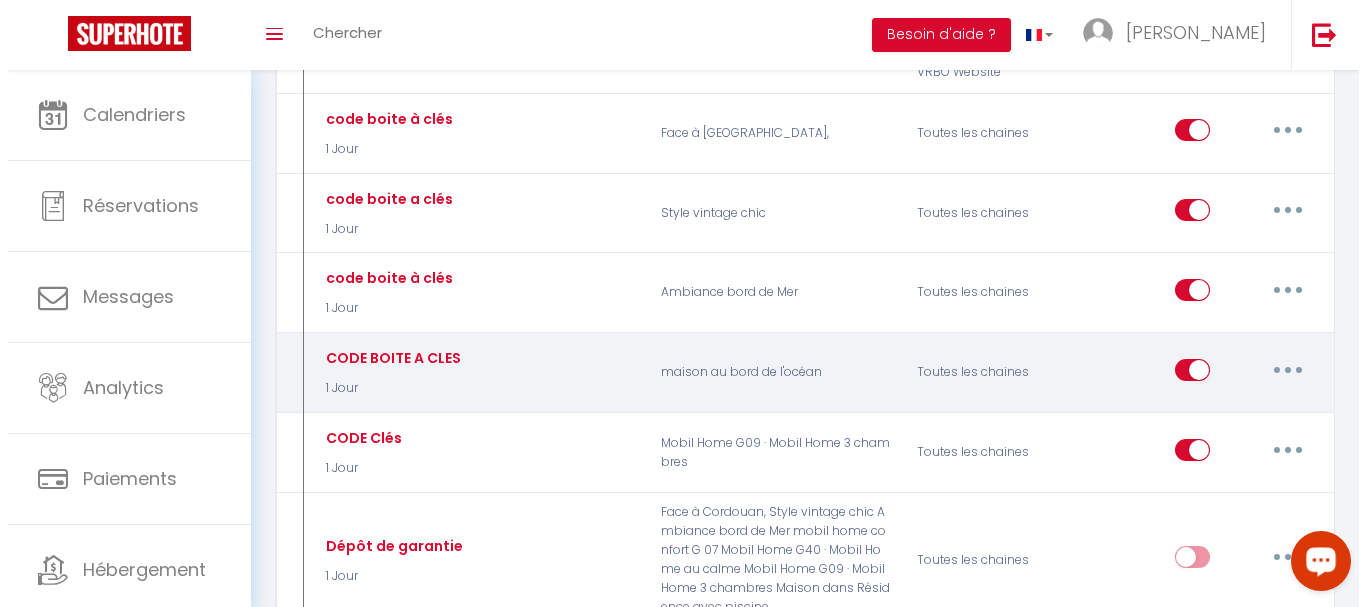 scroll, scrollTop: 2300, scrollLeft: 0, axis: vertical 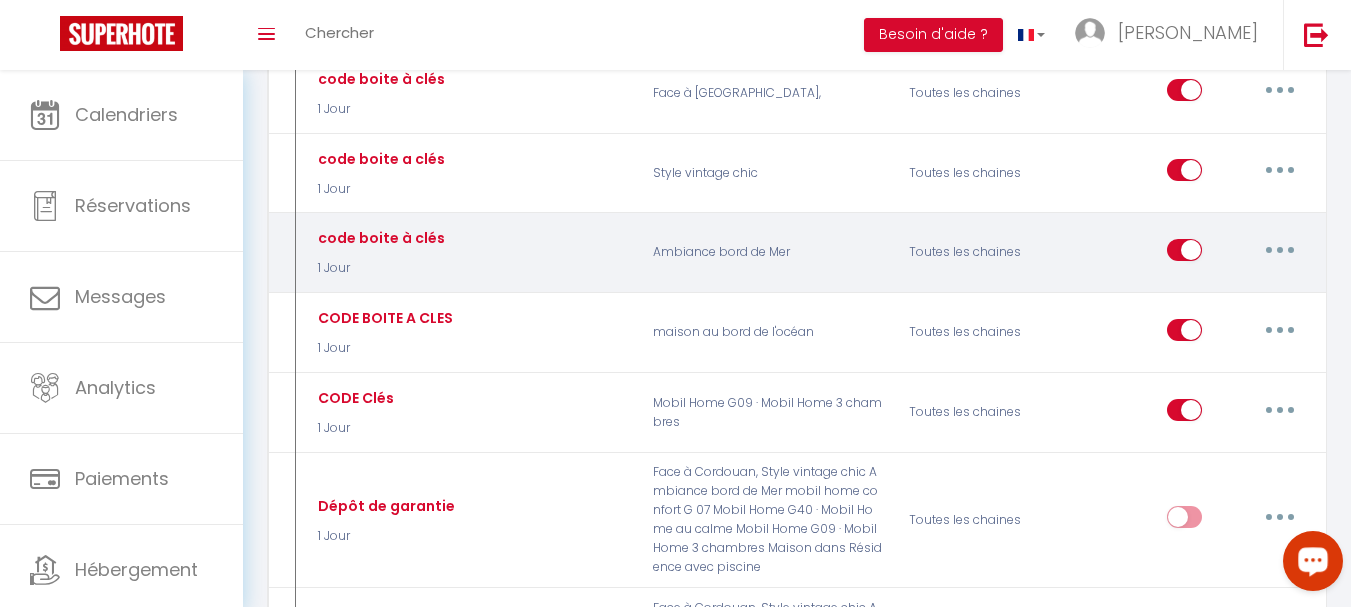 click at bounding box center [1280, 250] 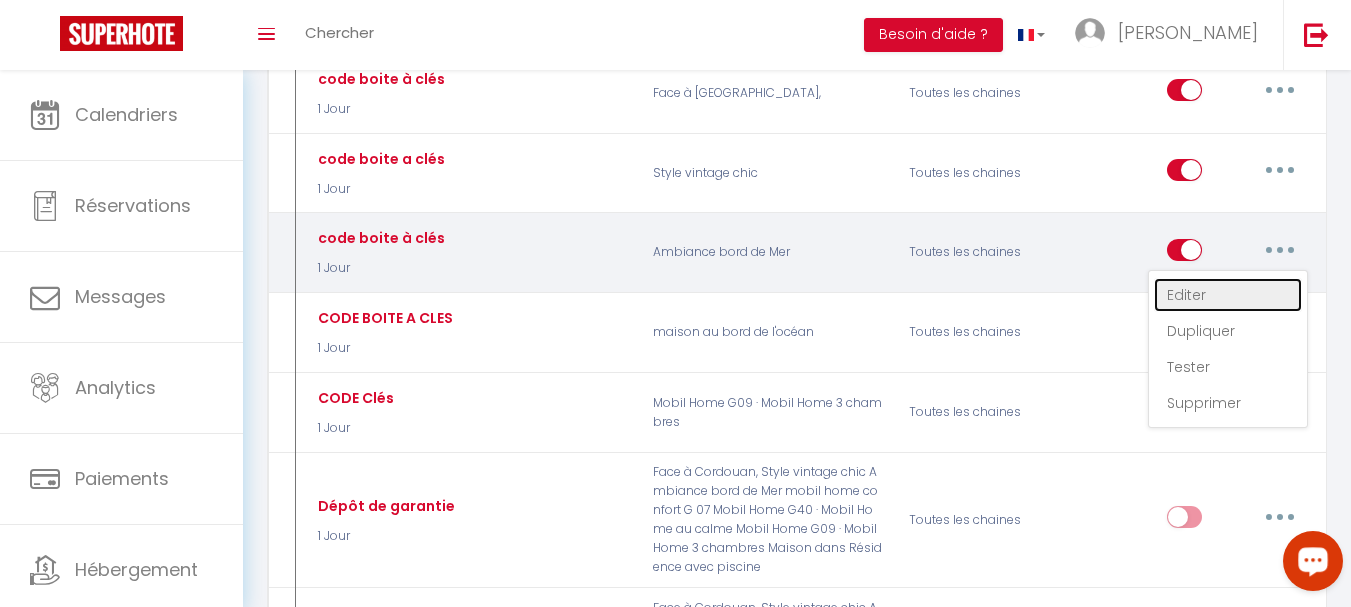 click on "Editer" at bounding box center [1228, 295] 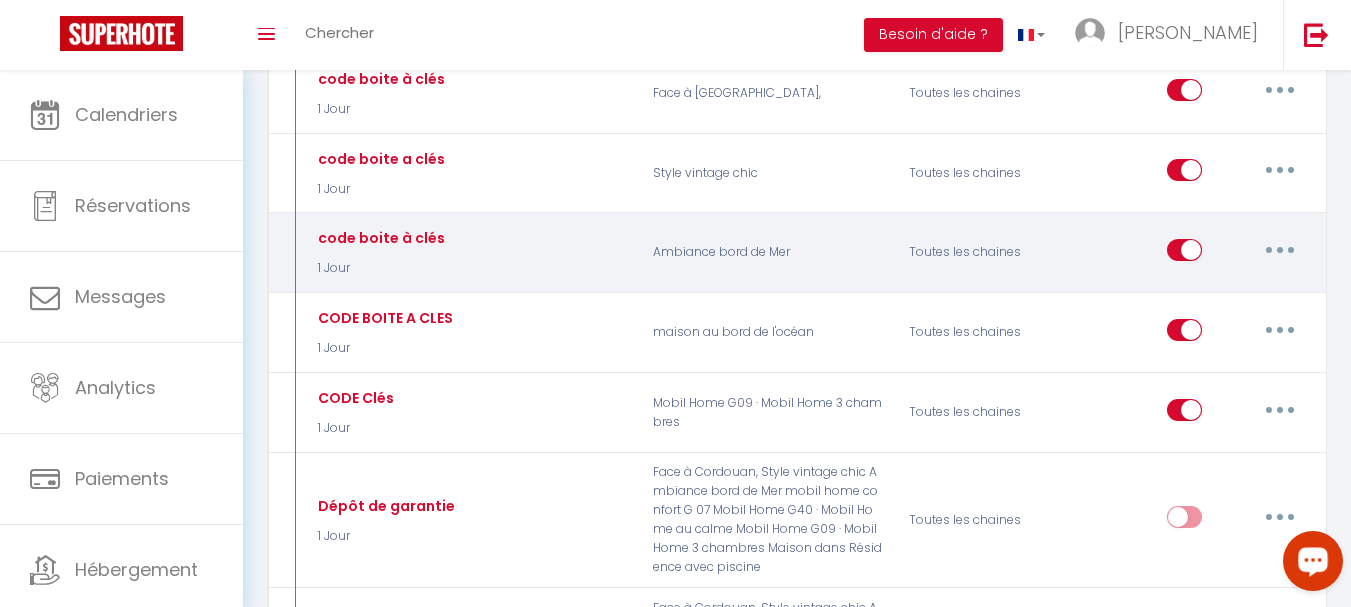 checkbox on "true" 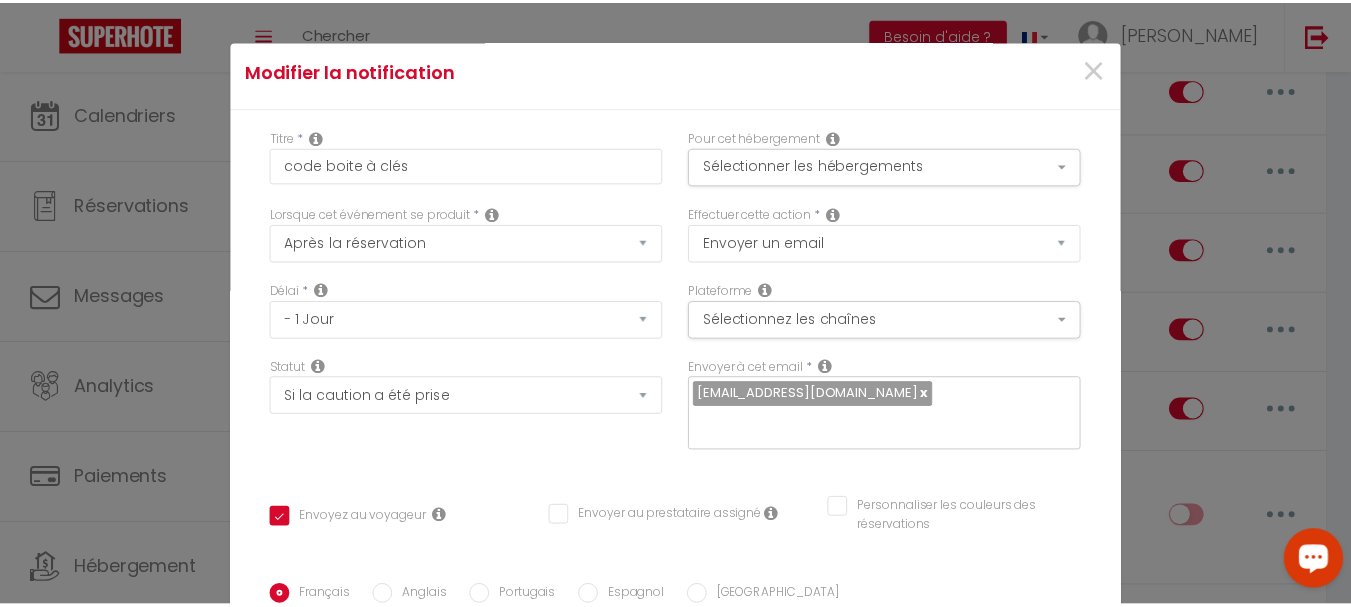 scroll, scrollTop: 0, scrollLeft: 0, axis: both 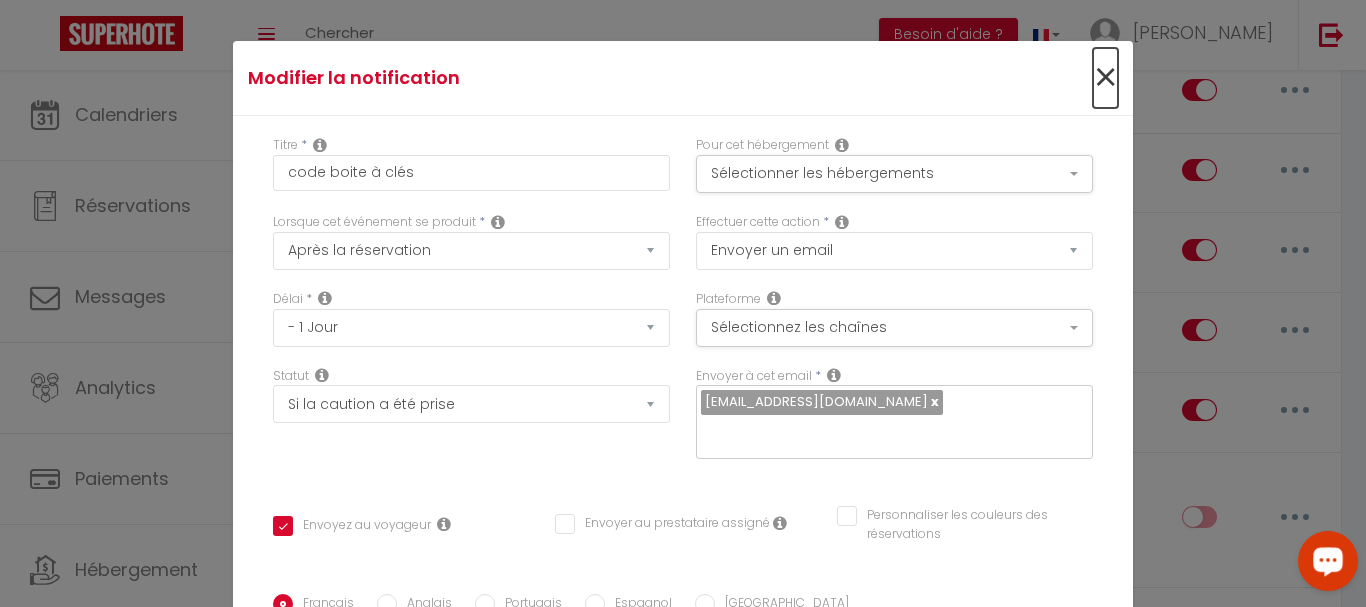 click on "×" at bounding box center [1105, 78] 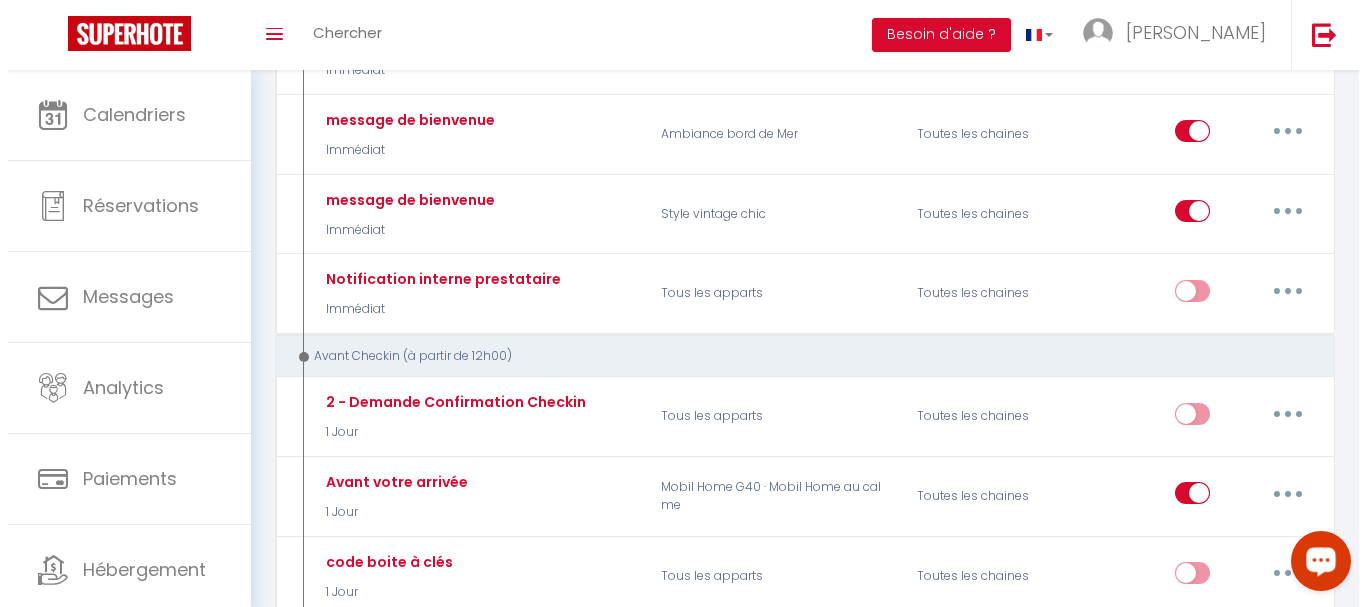scroll, scrollTop: 1300, scrollLeft: 0, axis: vertical 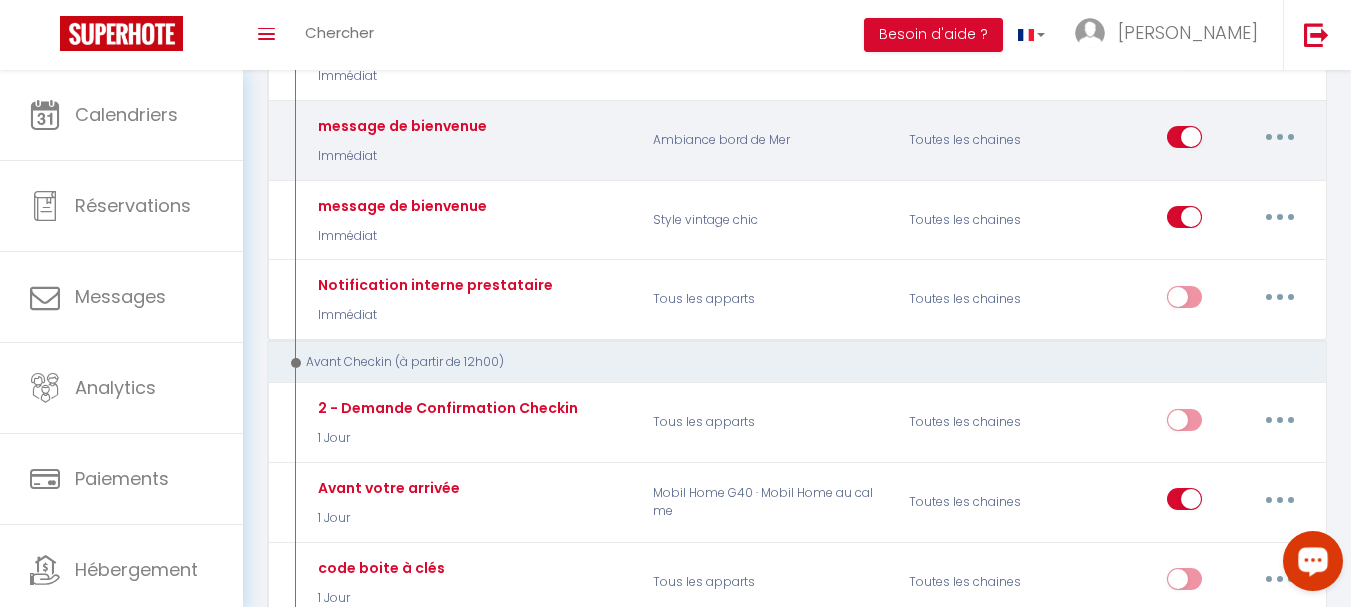 click at bounding box center [1280, 137] 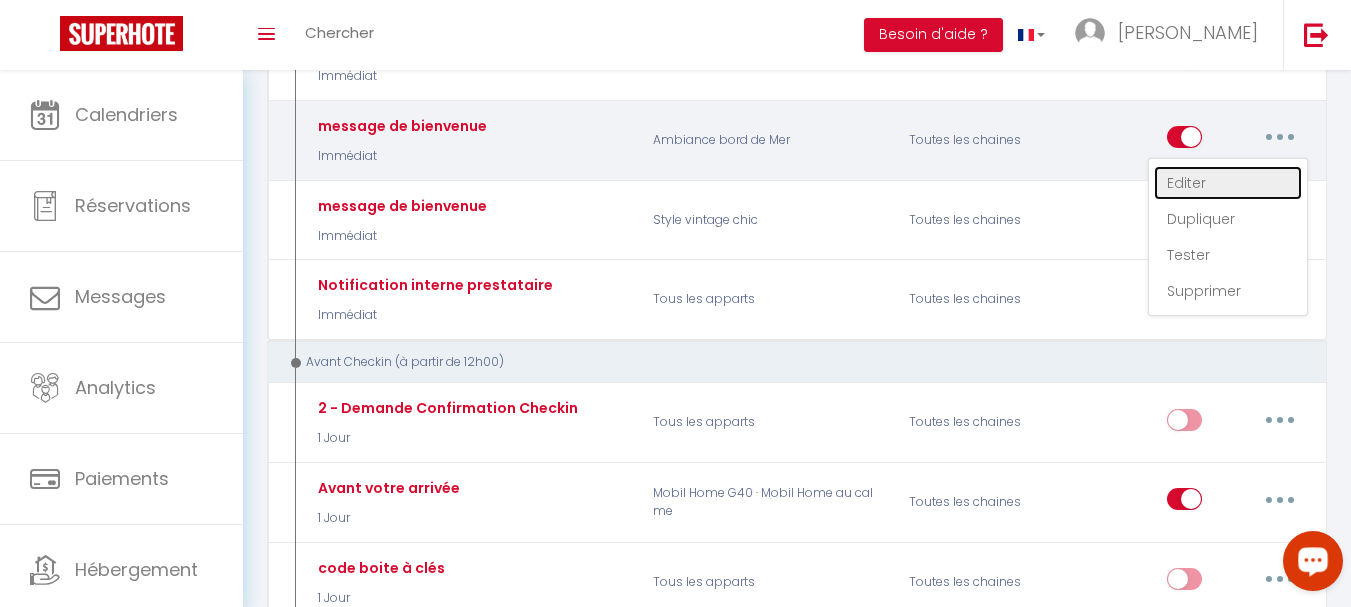 click on "Editer" at bounding box center [1228, 183] 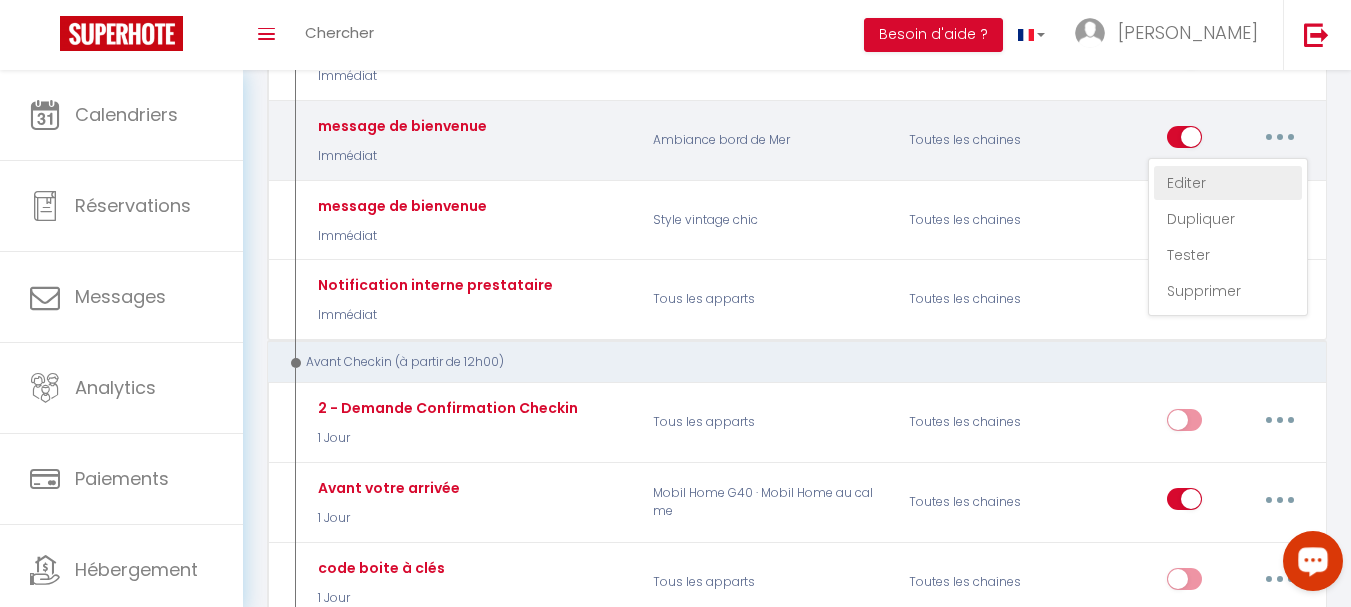 type on "message de bienvenue" 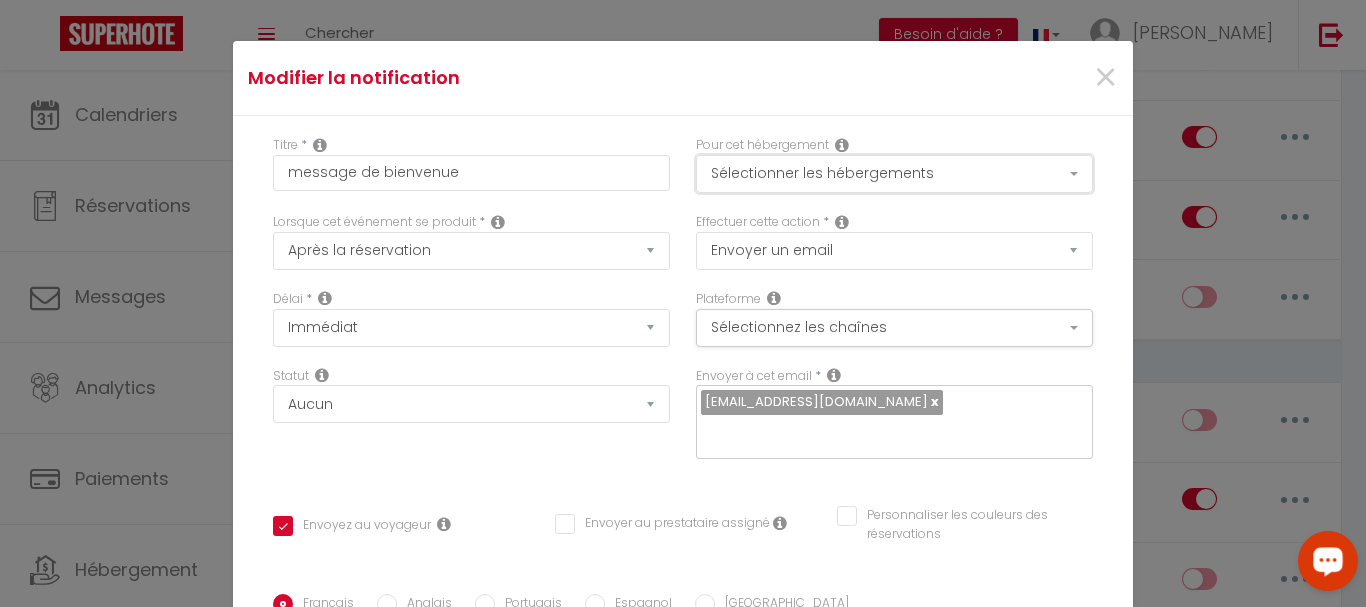 click on "Sélectionner les hébergements" at bounding box center [894, 174] 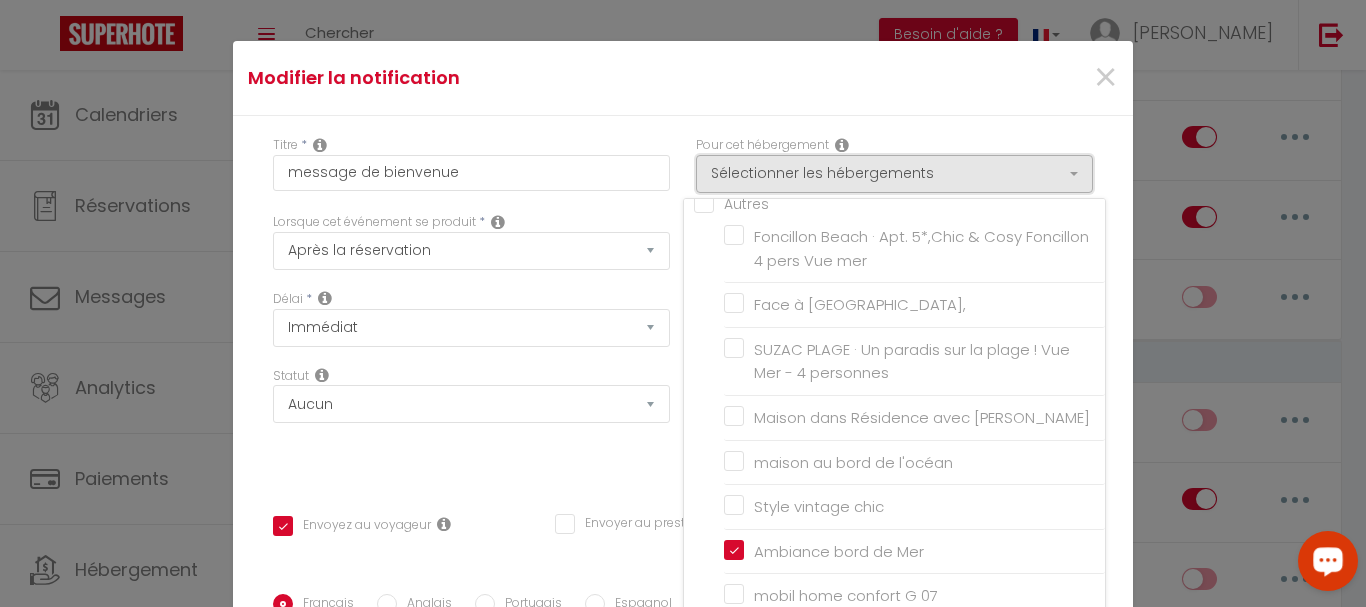 scroll, scrollTop: 81, scrollLeft: 0, axis: vertical 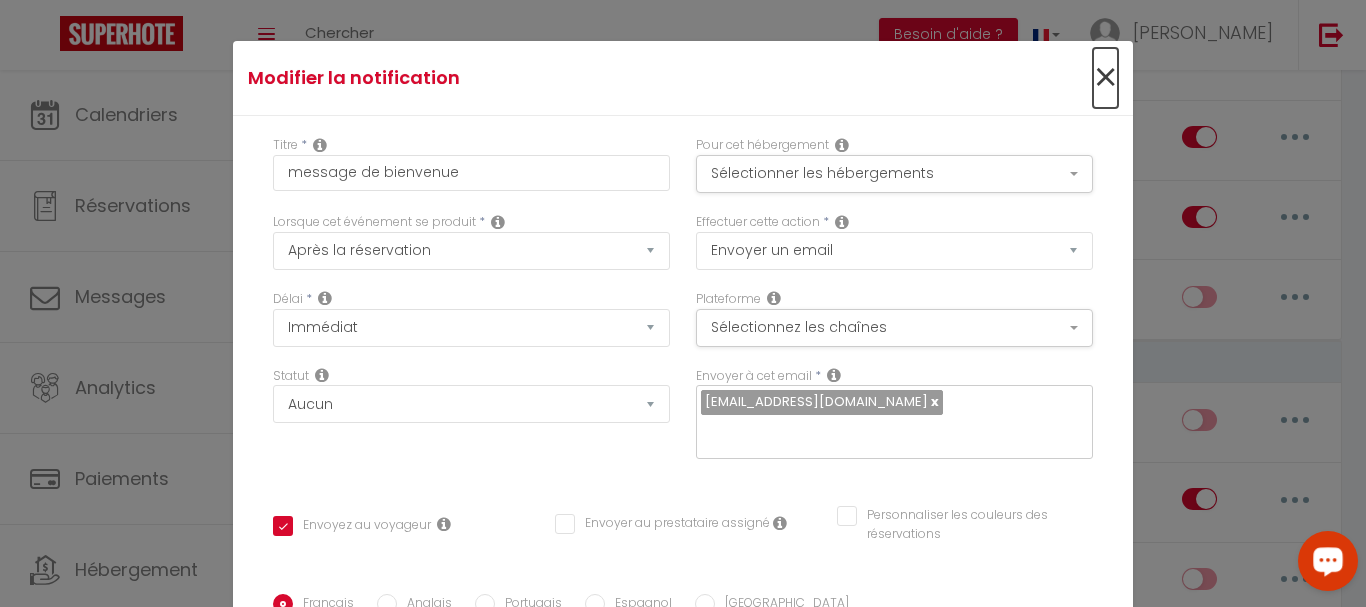 click on "×" at bounding box center (1105, 78) 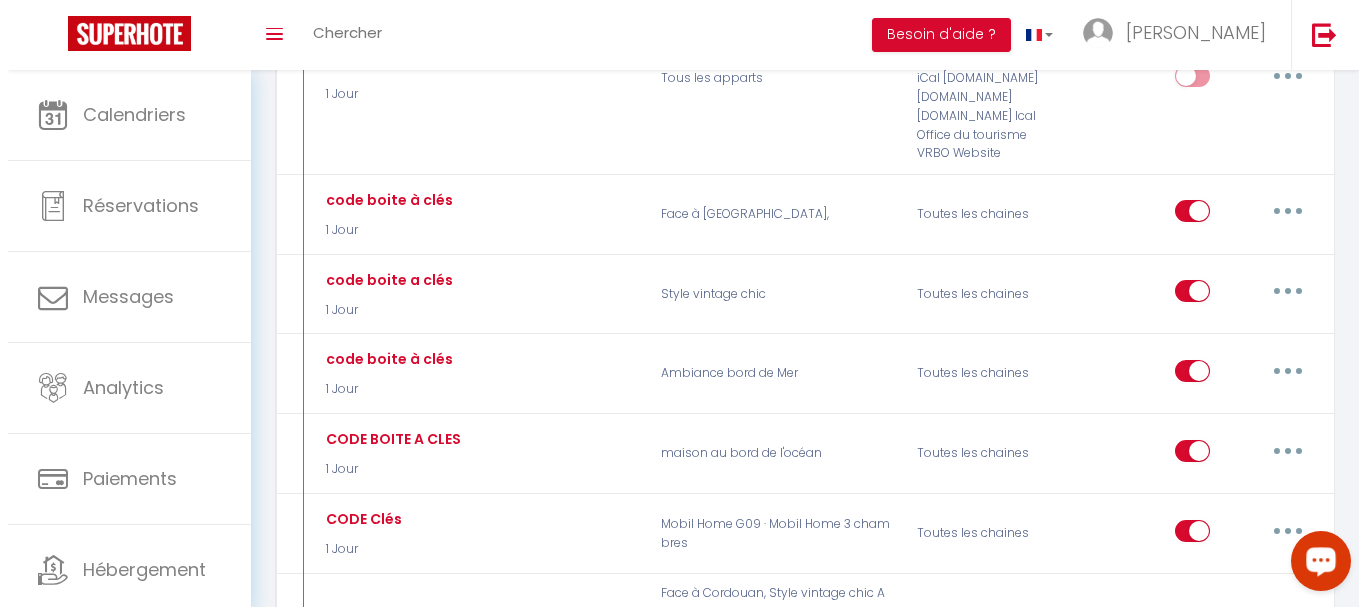scroll, scrollTop: 2200, scrollLeft: 0, axis: vertical 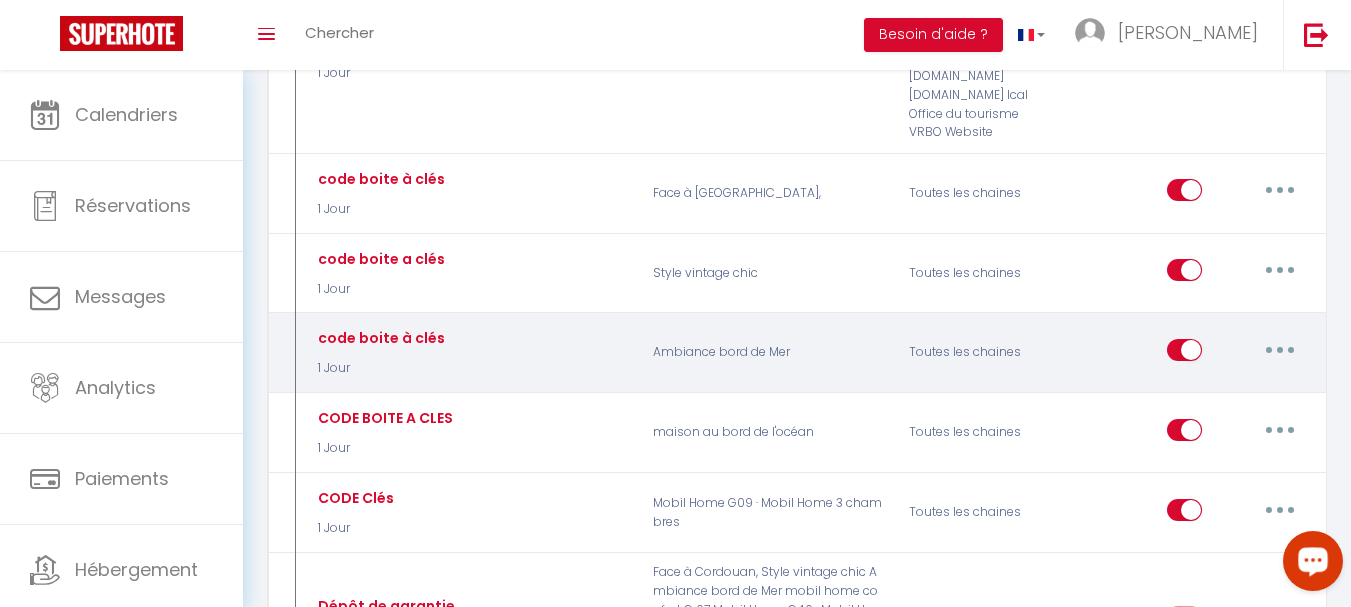 click at bounding box center (1280, 350) 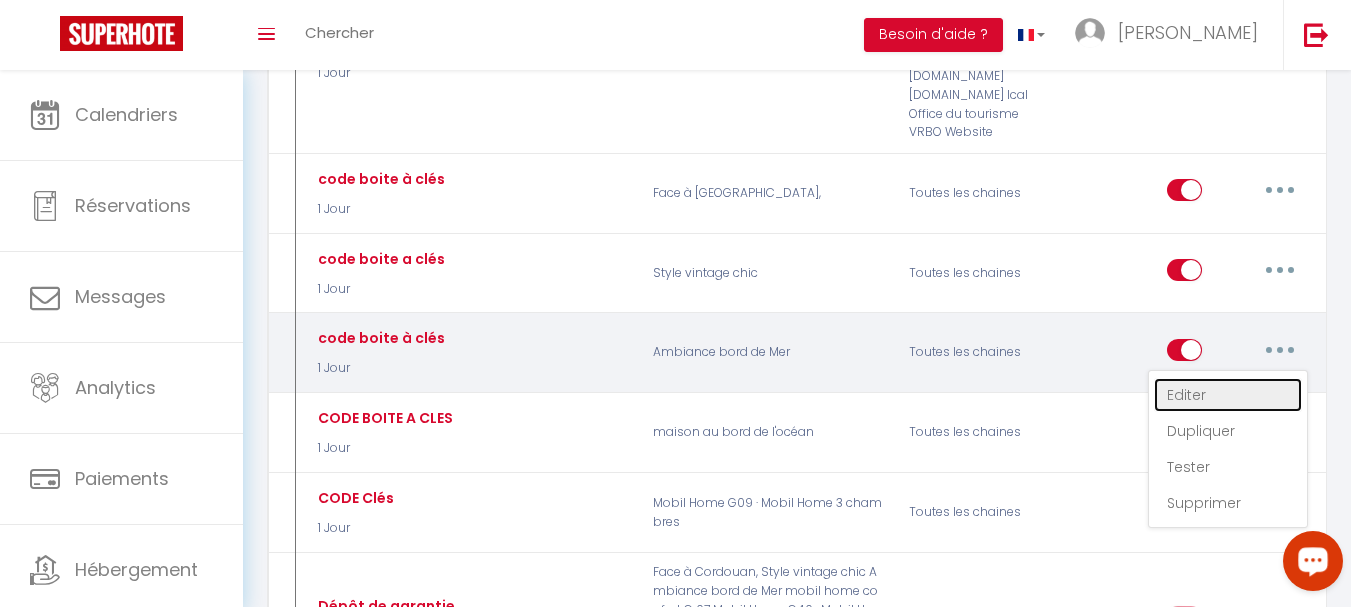 click on "Editer" at bounding box center (1228, 395) 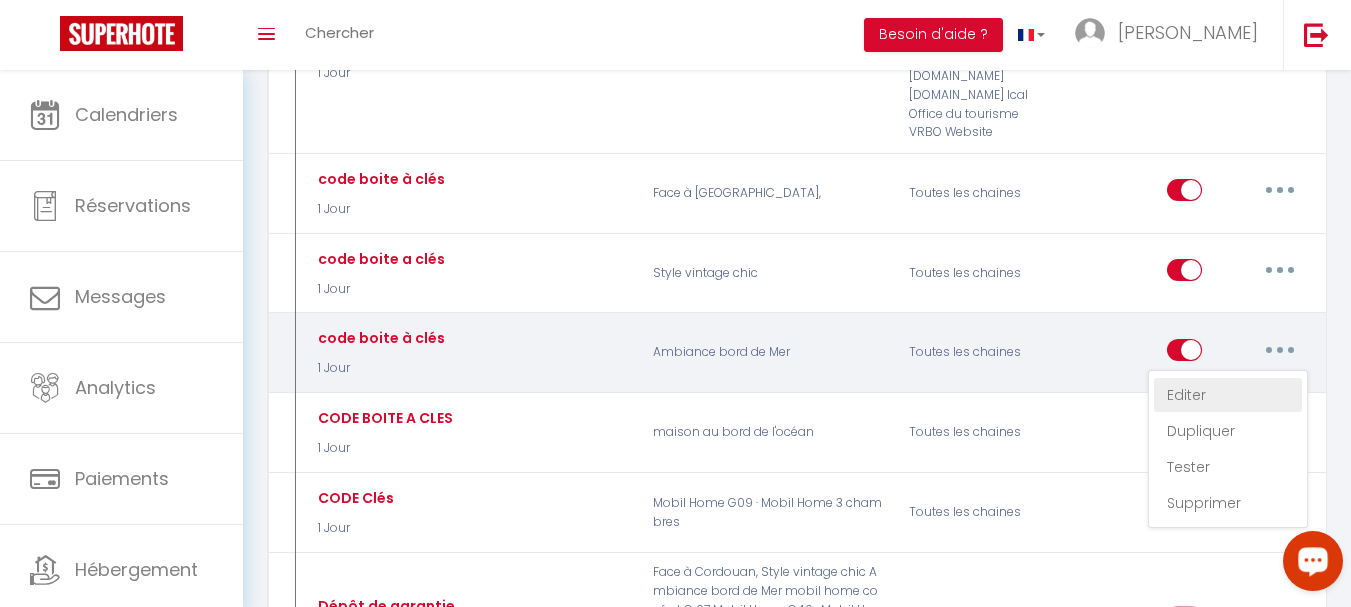 type on "code boite à clés" 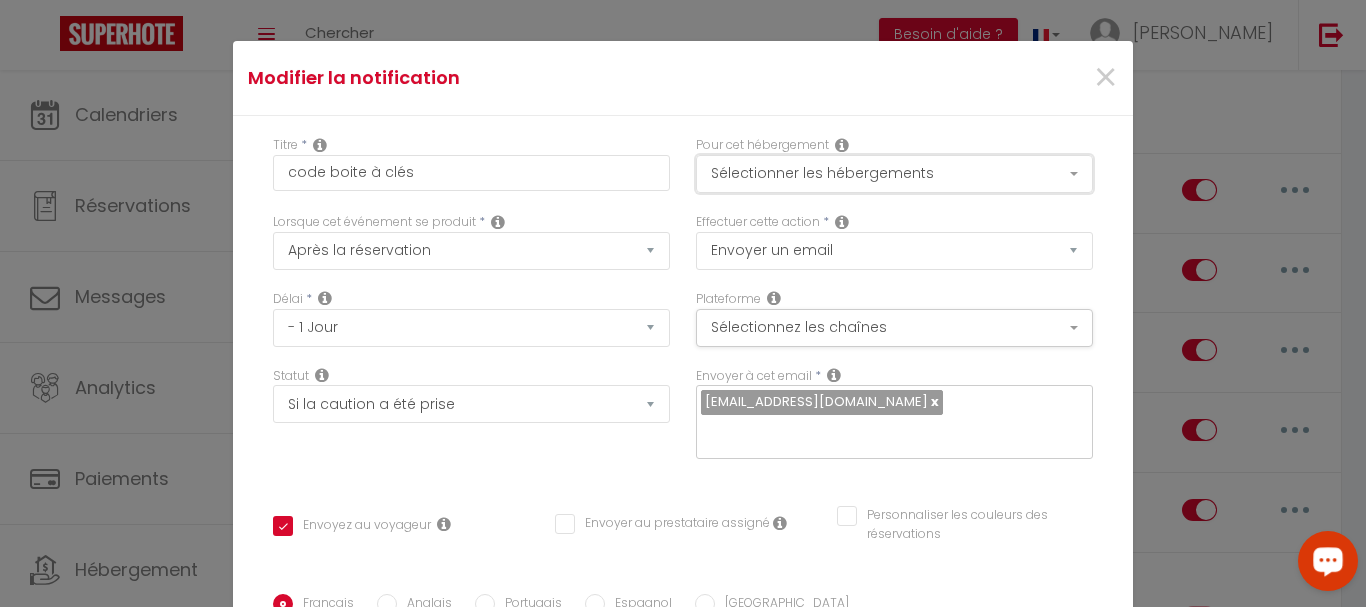 click on "Sélectionner les hébergements" at bounding box center (894, 174) 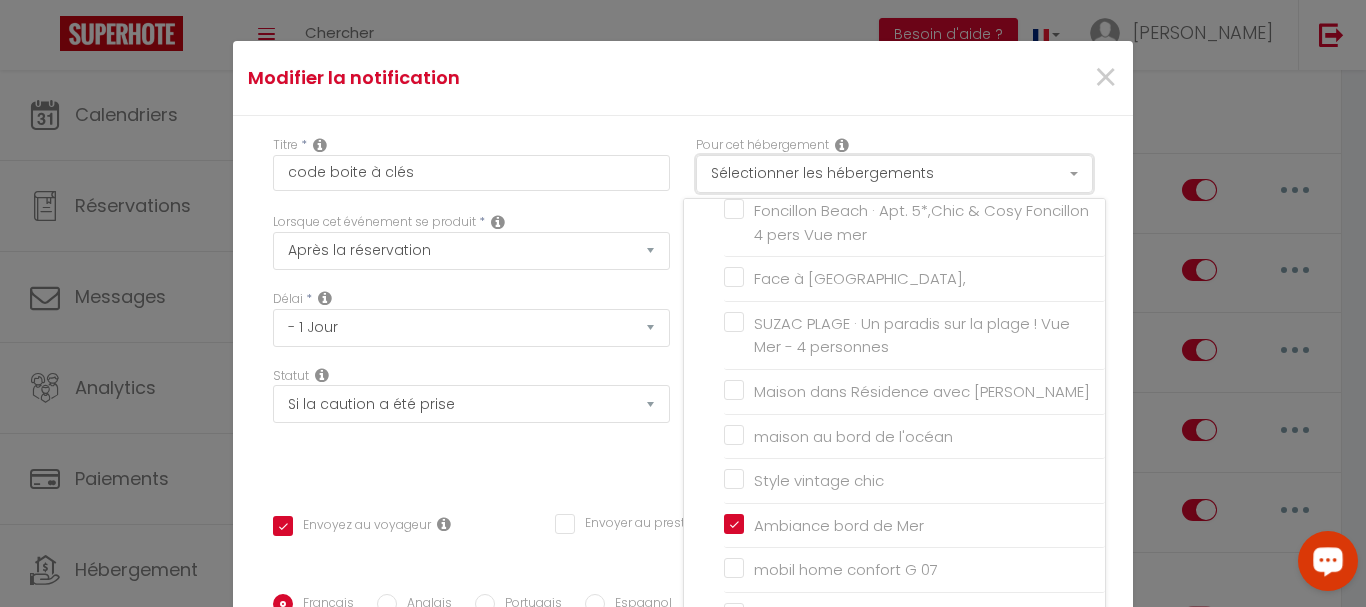 click on "Sélectionner les hébergements" at bounding box center (894, 174) 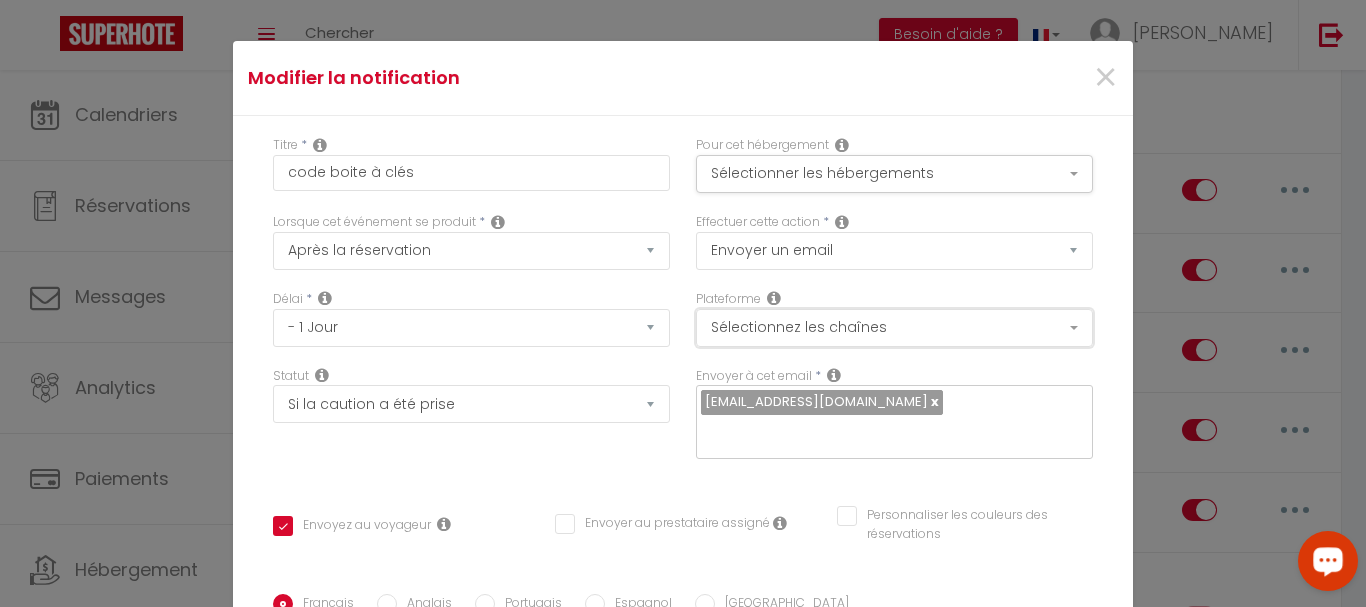 click on "Sélectionnez les chaînes" at bounding box center (894, 328) 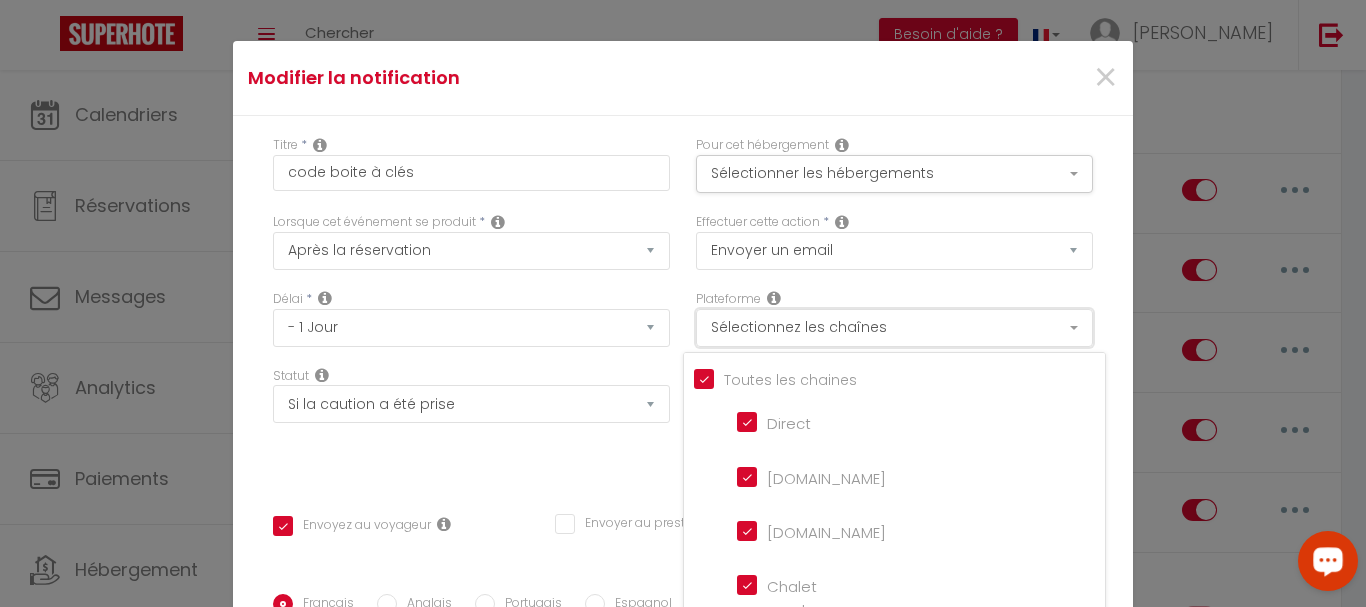 click on "Sélectionnez les chaînes" at bounding box center [894, 328] 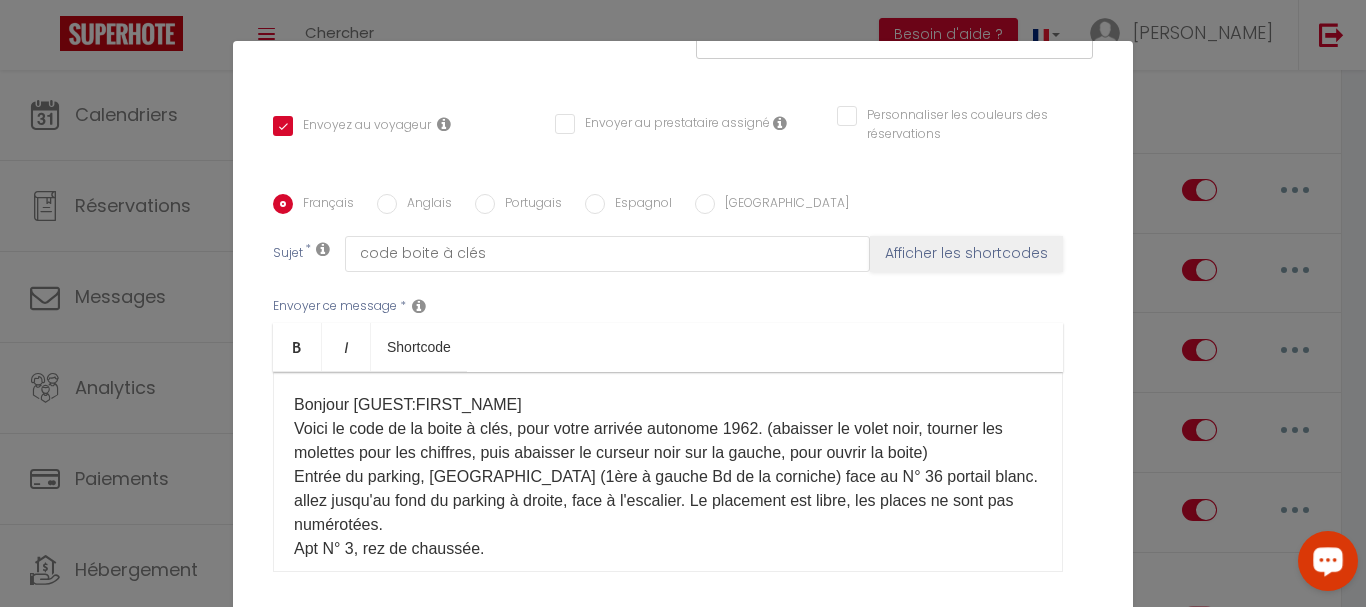 scroll, scrollTop: 456, scrollLeft: 0, axis: vertical 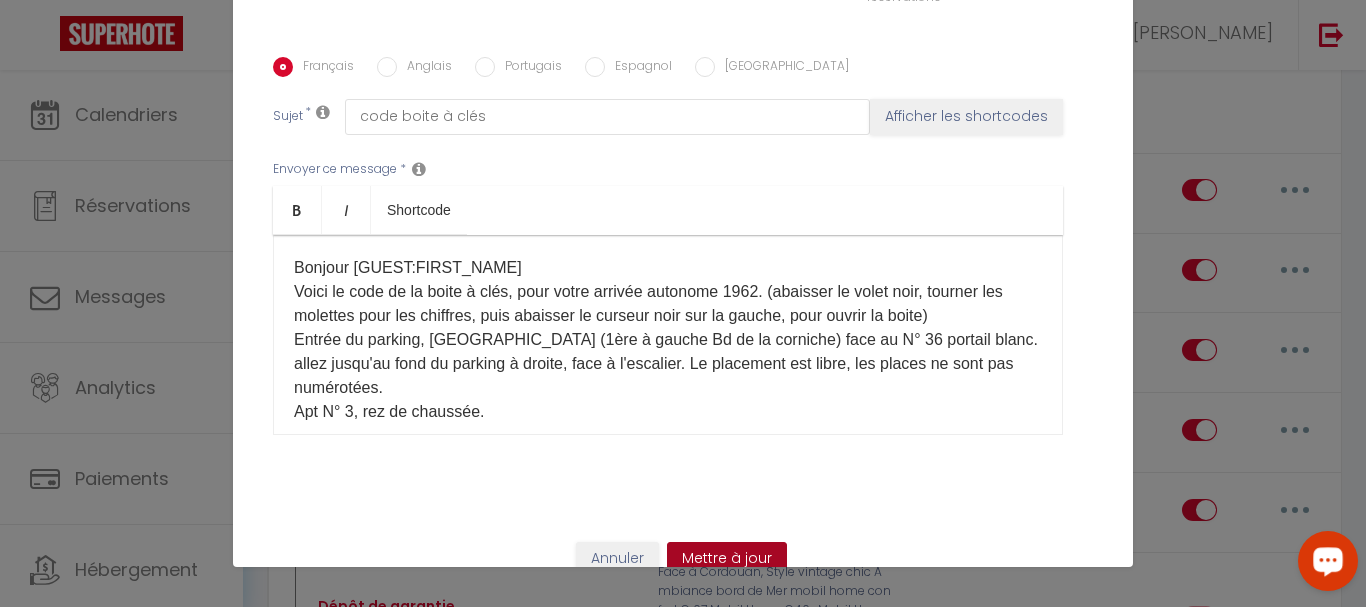 click on "Mettre à jour" at bounding box center (727, 559) 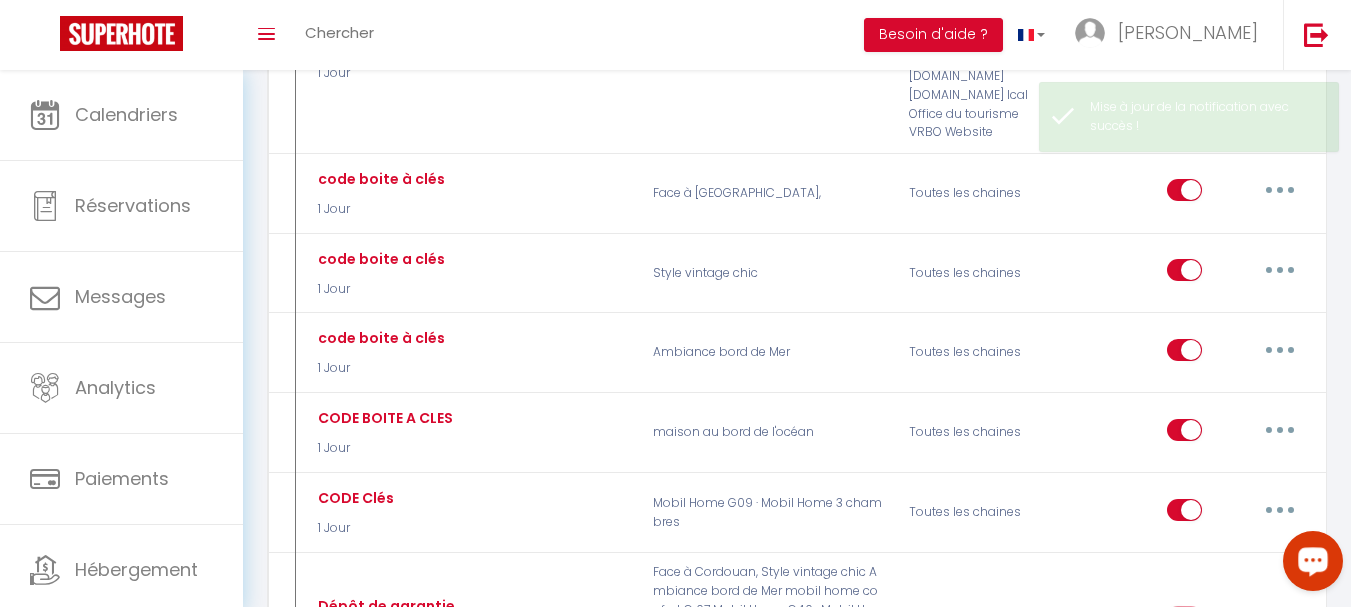 checkbox on "false" 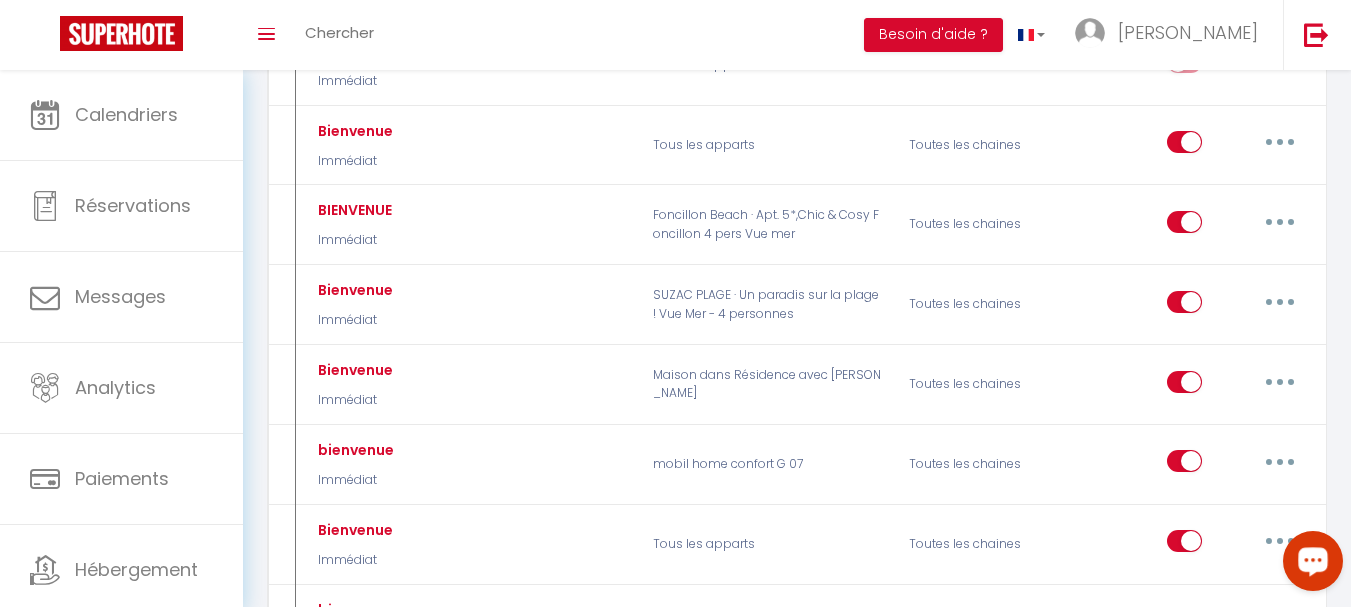 scroll, scrollTop: 200, scrollLeft: 0, axis: vertical 